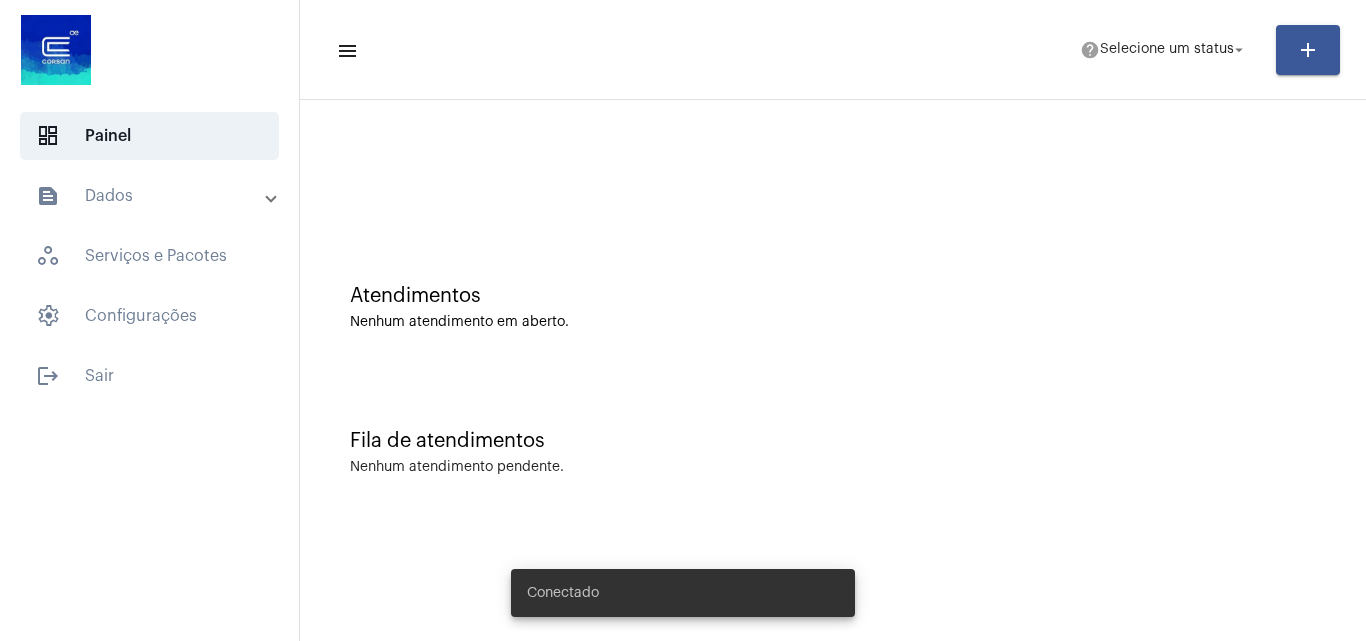 scroll, scrollTop: 0, scrollLeft: 0, axis: both 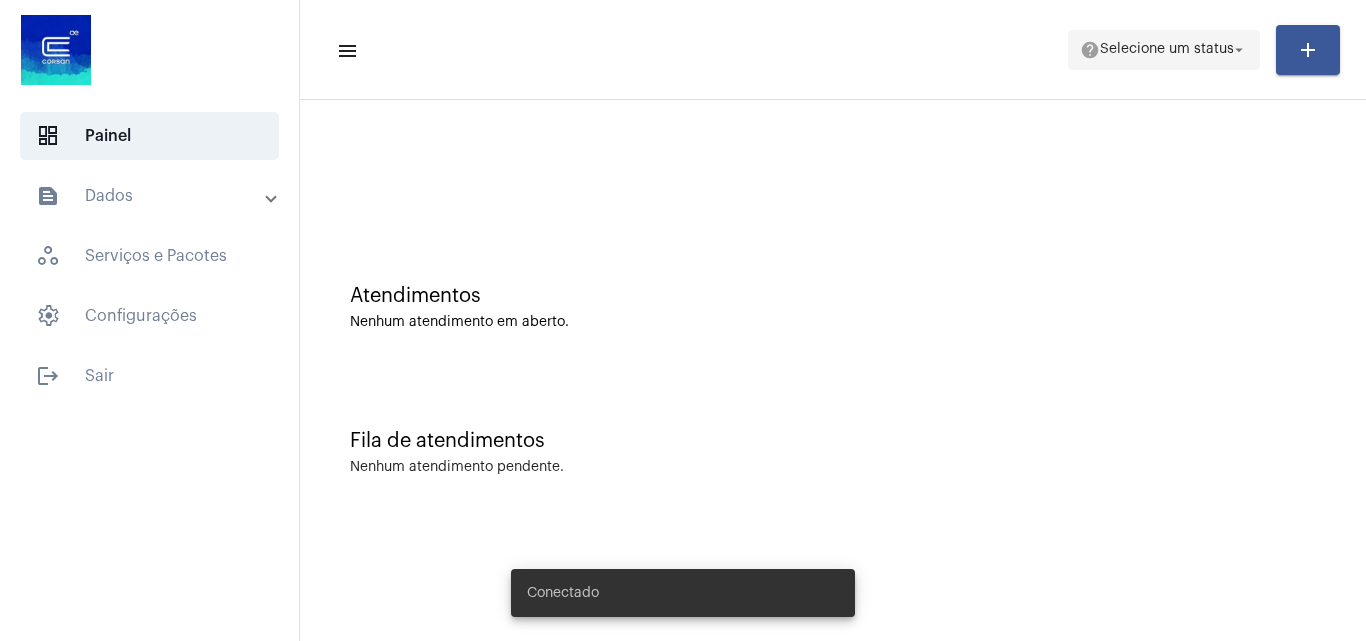 click on "Selecione um status" 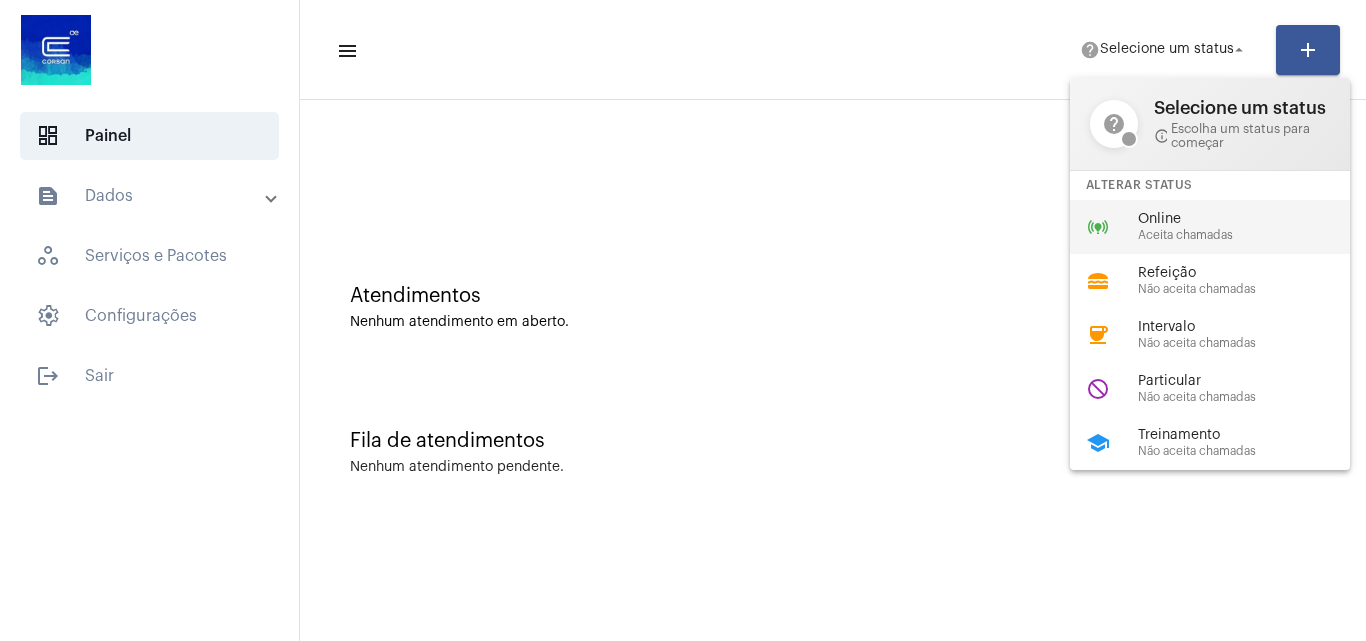 click on "Online" at bounding box center (1252, 219) 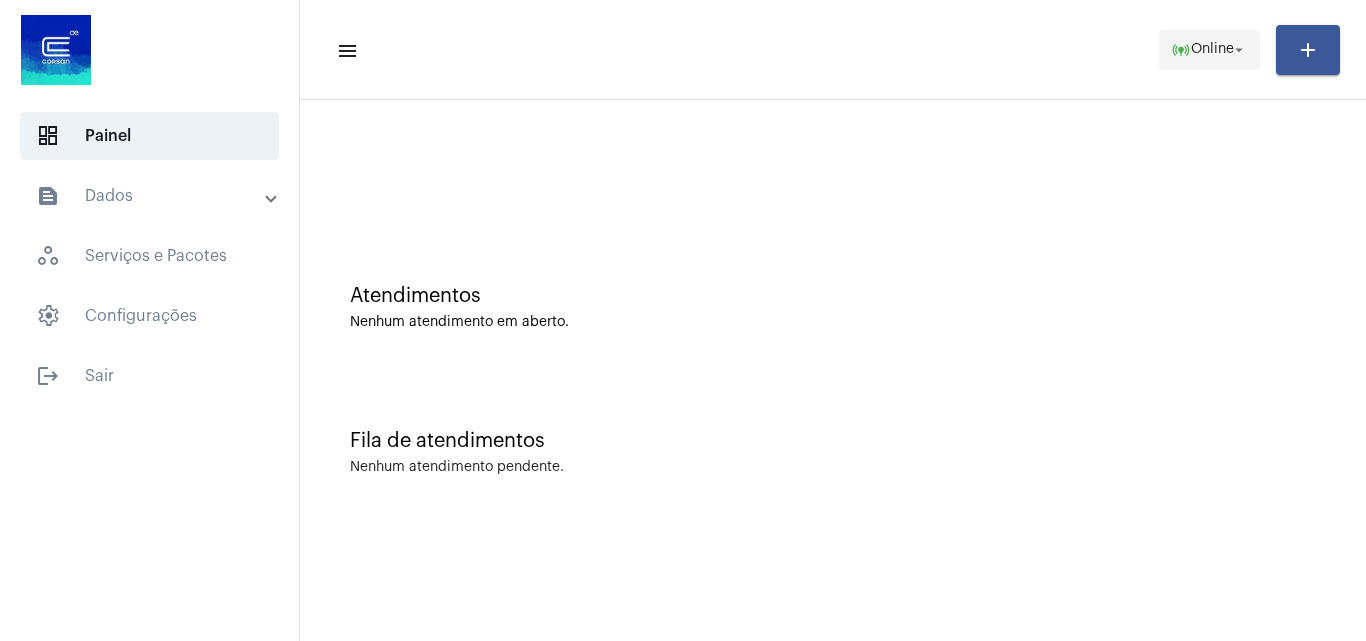 click on "online_prediction  Online arrow_drop_down" 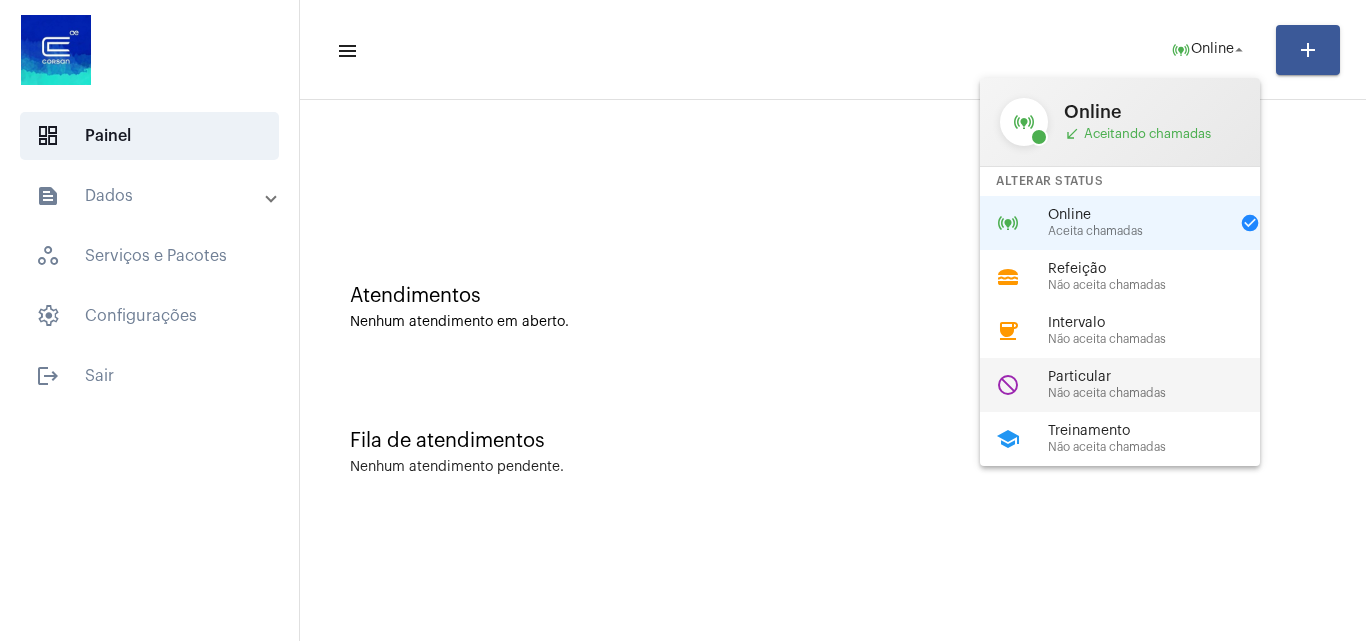 click on "Não aceita chamadas" at bounding box center [1162, 393] 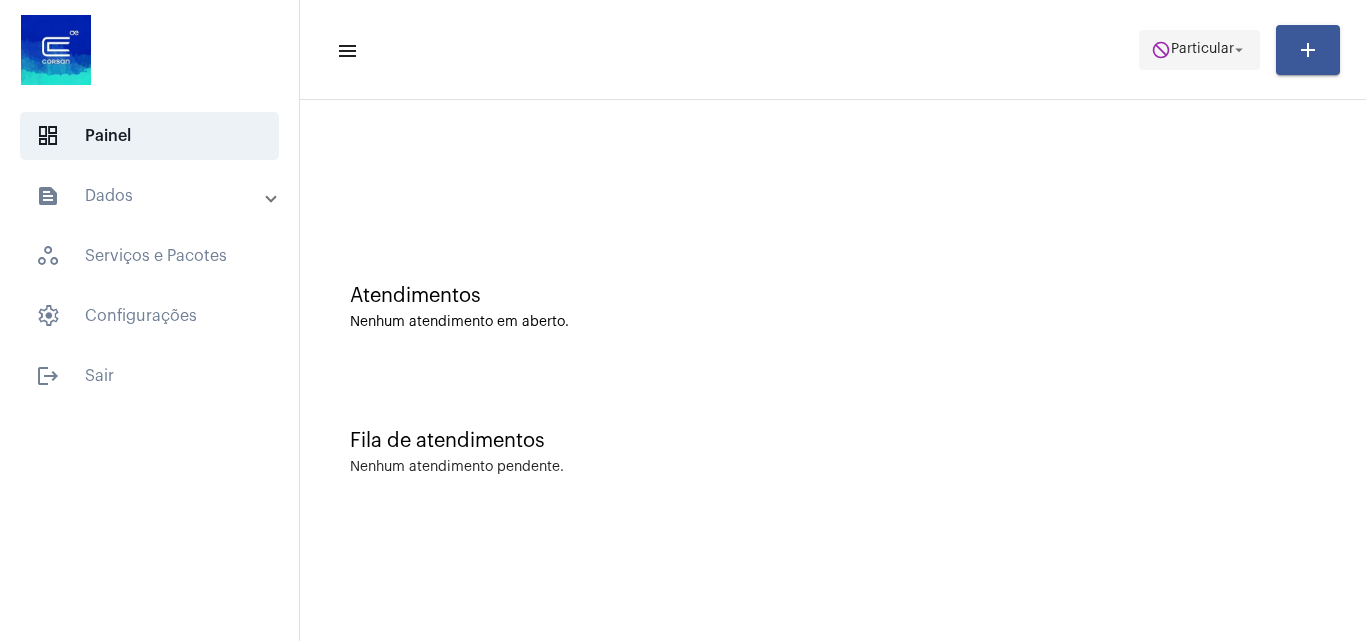 click on "Particular" 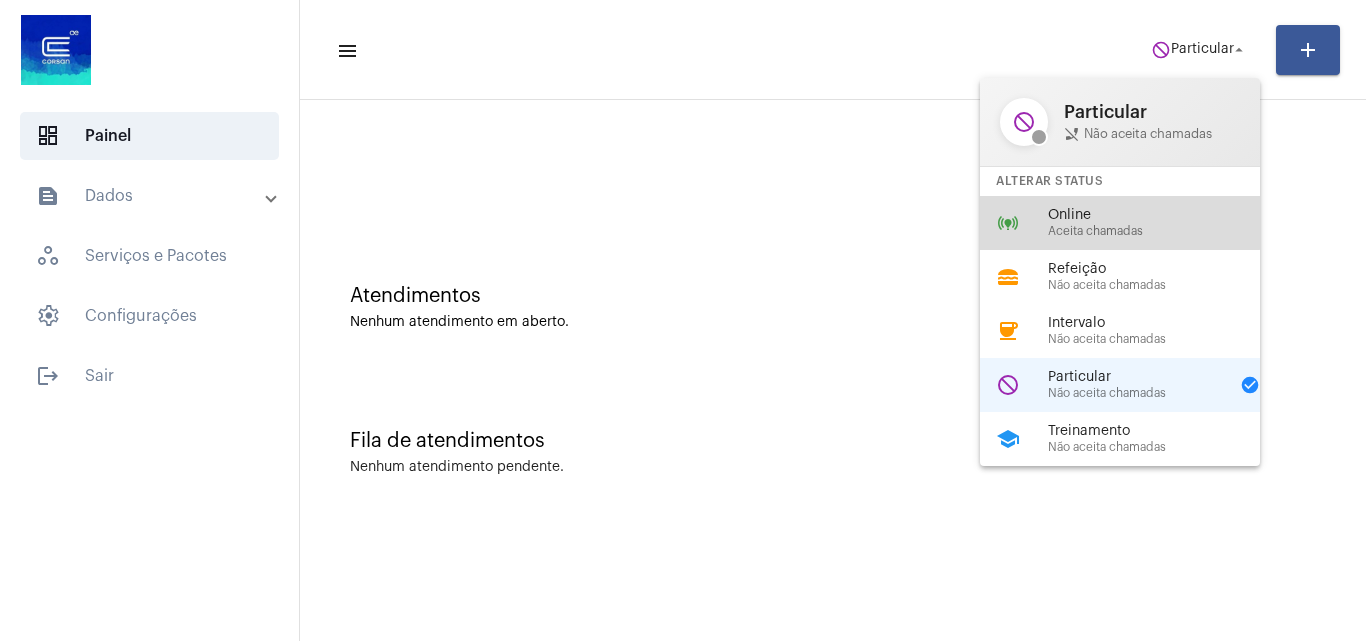 click on "Online" at bounding box center (1162, 215) 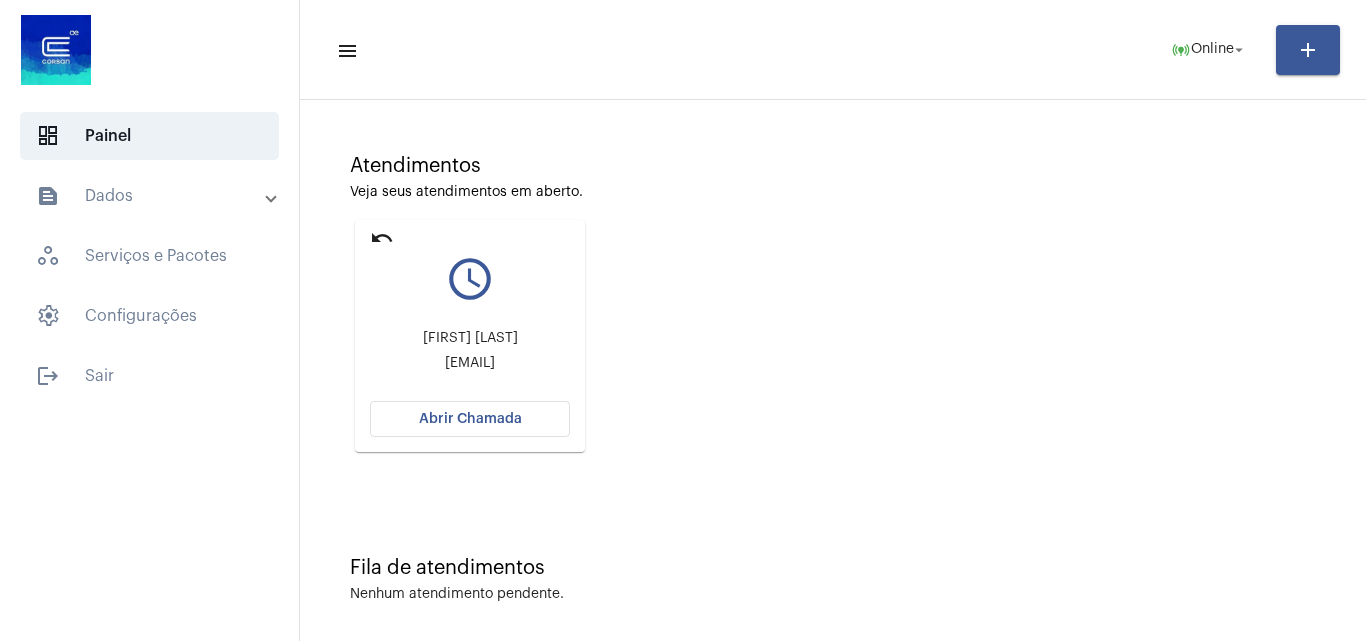 scroll, scrollTop: 141, scrollLeft: 0, axis: vertical 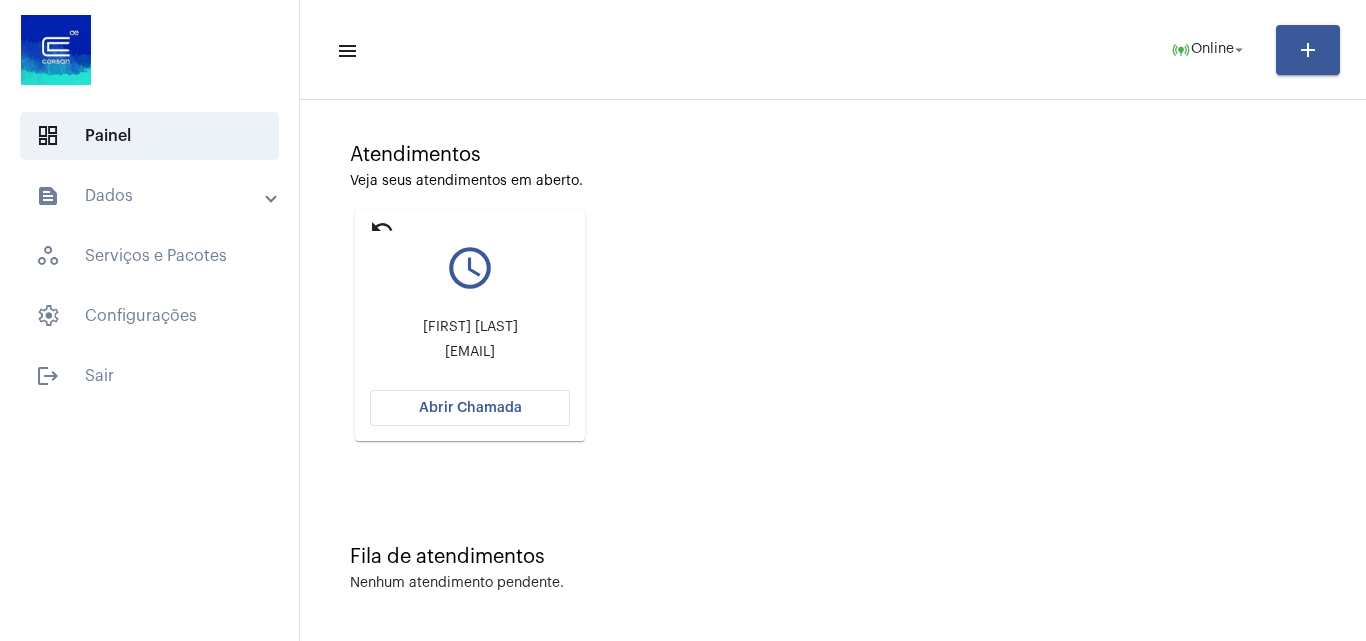 click on "Abrir Chamada" 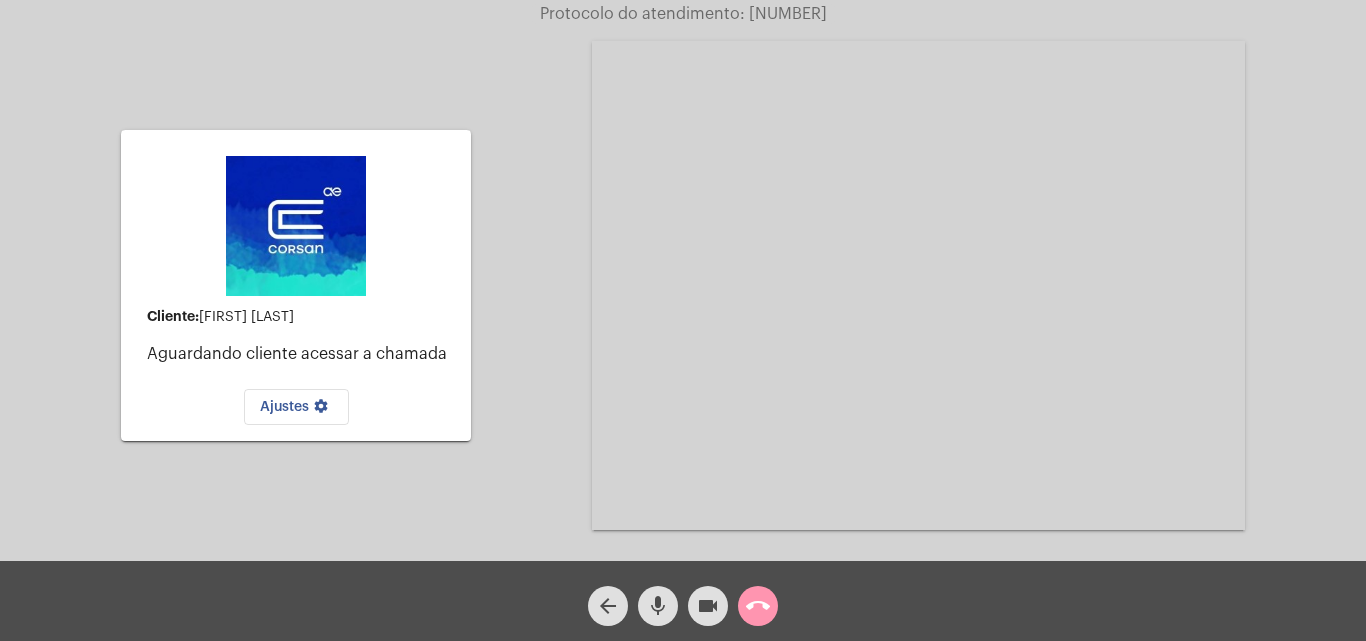 click on "call_end" 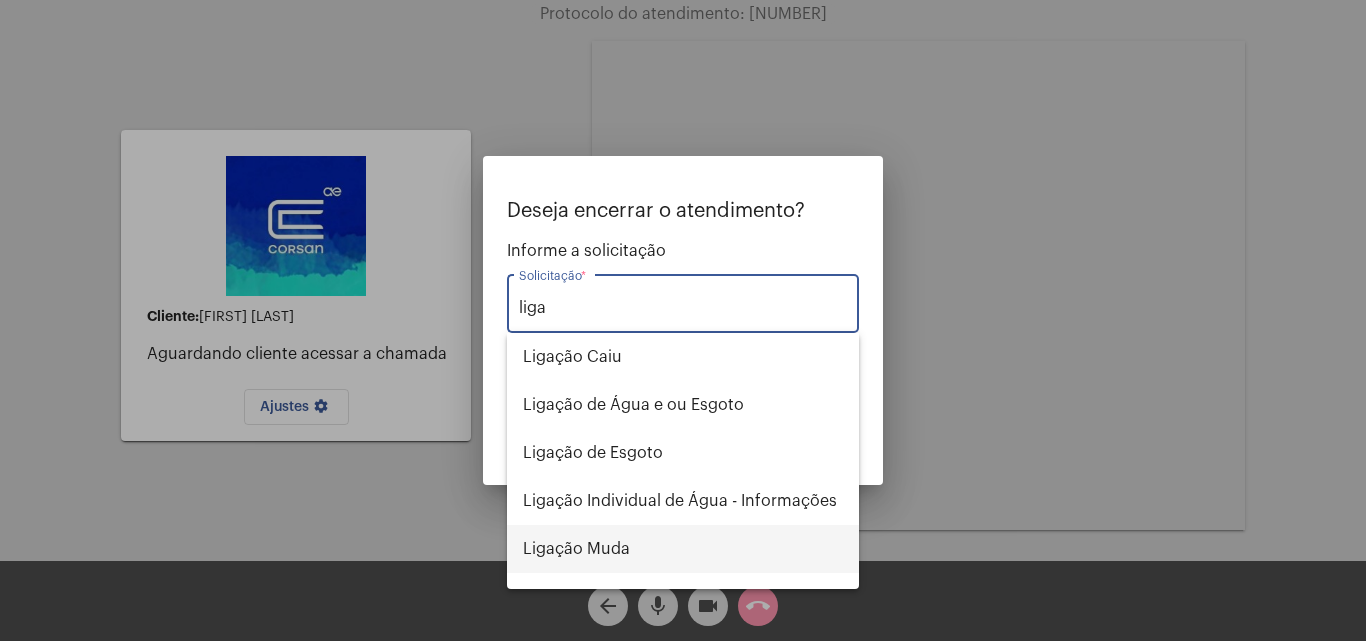 click on "Ligação Muda" at bounding box center (683, 549) 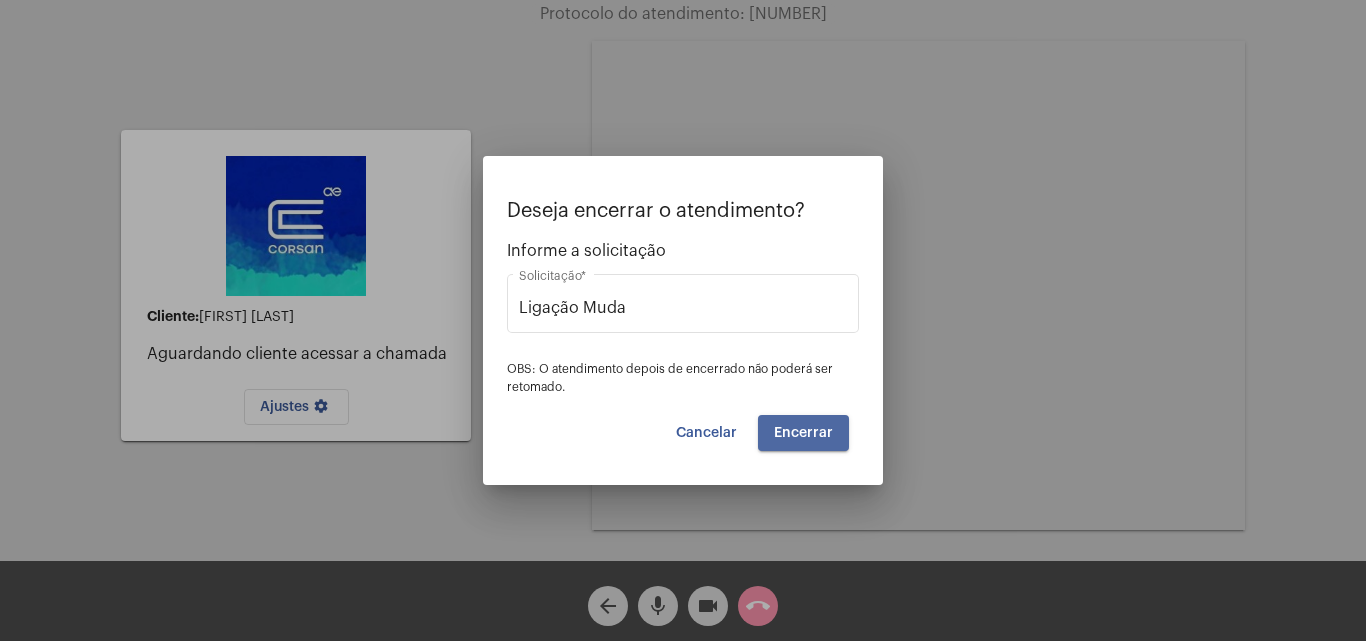 click on "Encerrar" at bounding box center (803, 433) 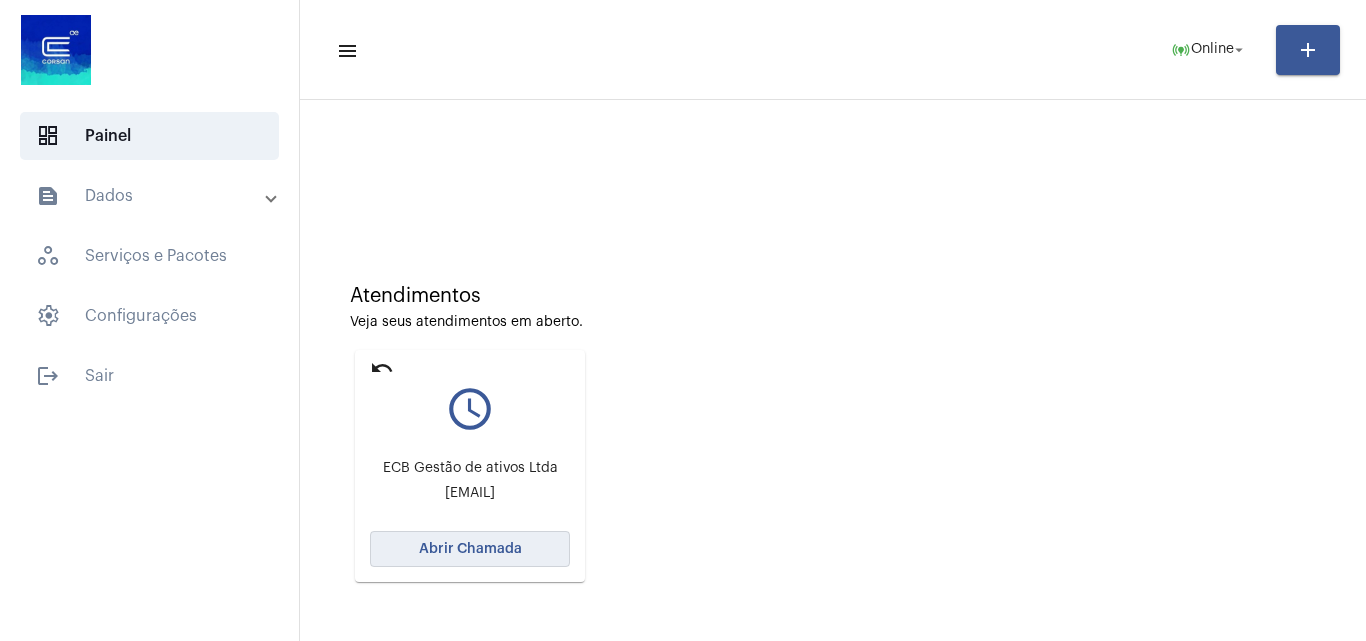click on "Abrir Chamada" 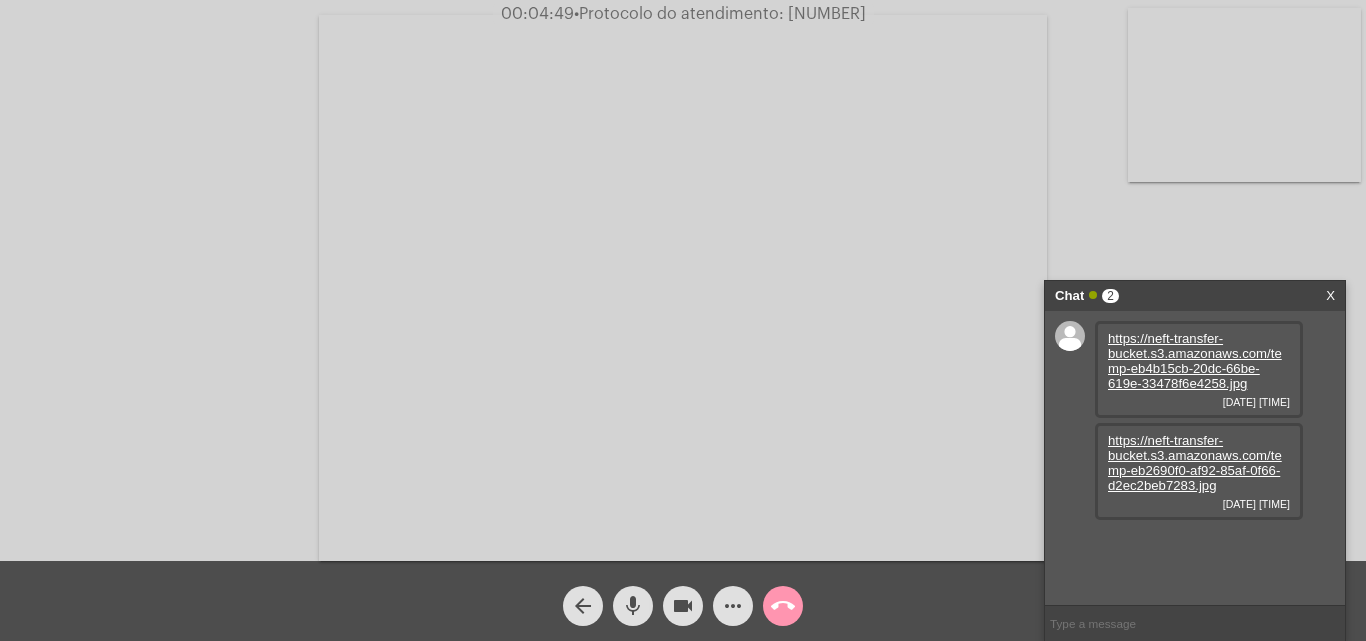 click on "https://neft-transfer-bucket.s3.amazonaws.com/temp-eb4b15cb-20dc-66be-619e-33478f6e4258.jpg" at bounding box center (1195, 361) 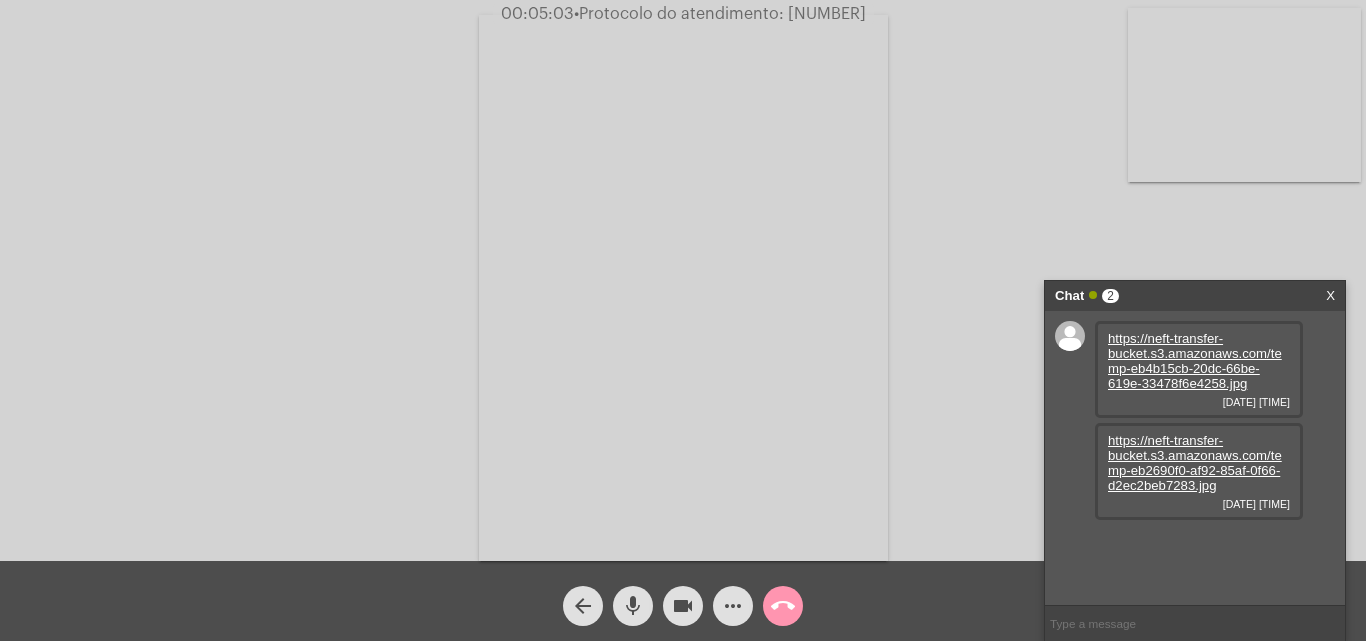 click on "https://neft-transfer-bucket.s3.amazonaws.com/temp-eb2690f0-af92-85af-0f66-d2ec2beb7283.jpg" at bounding box center (1195, 463) 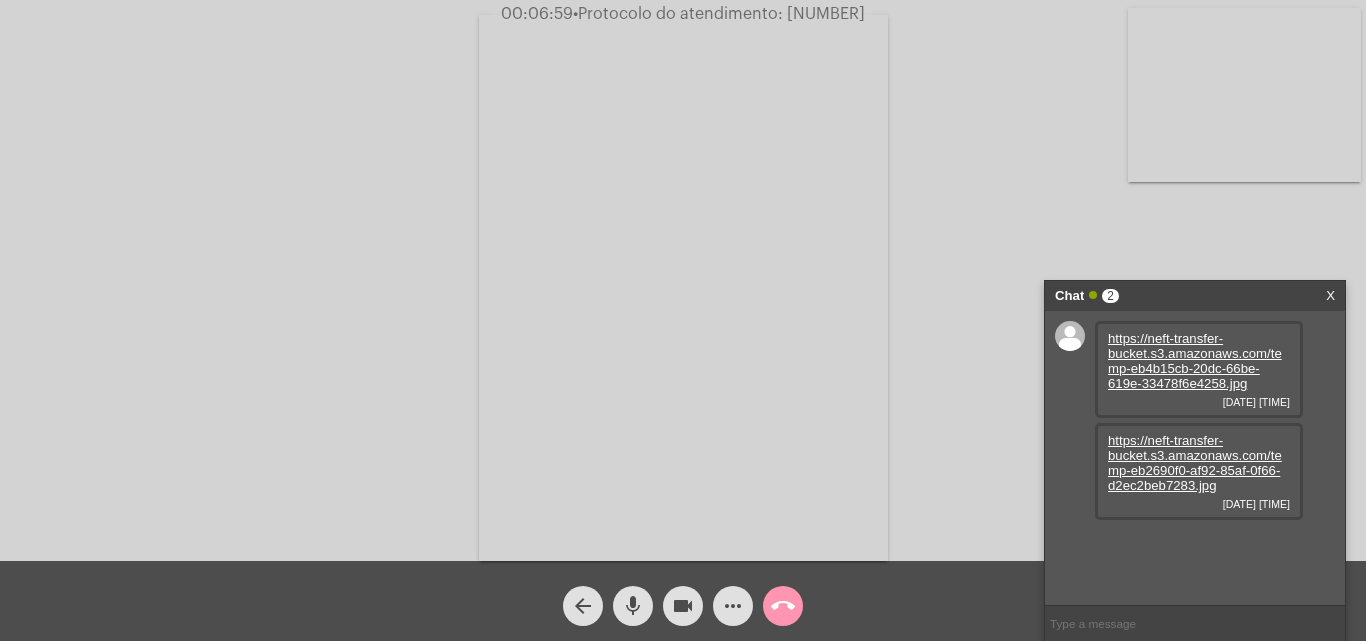 click on "• Protocolo do atendimento: [NUMBER]" 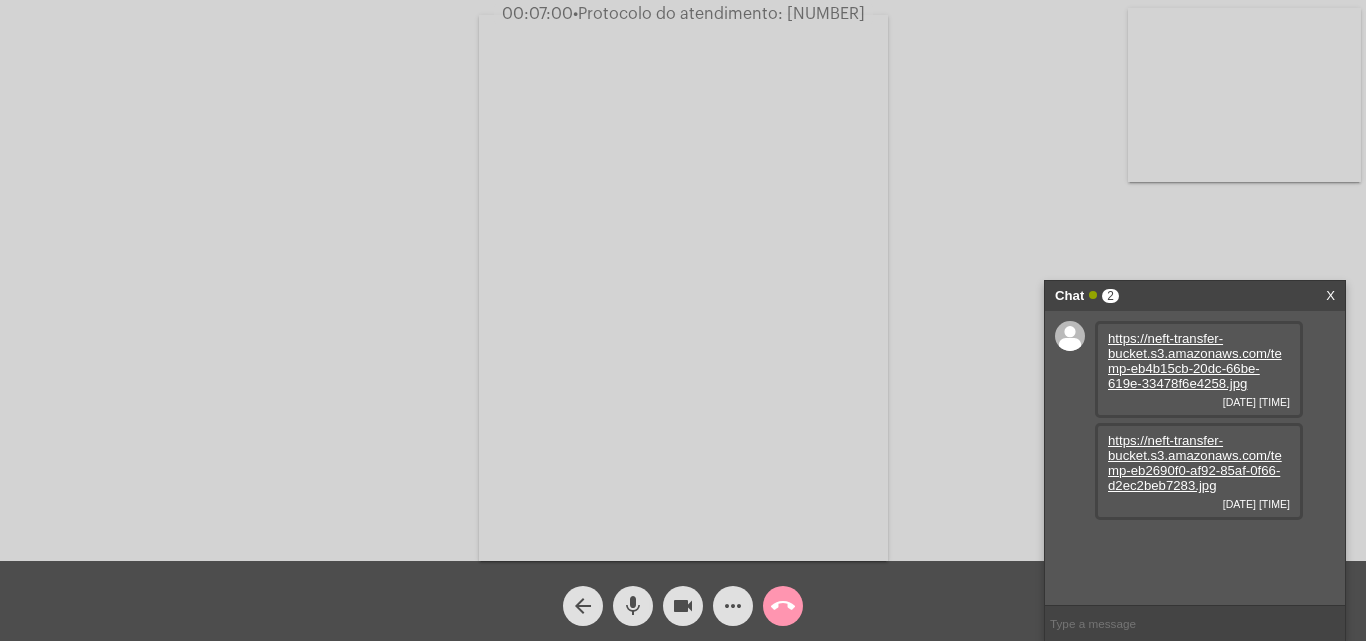 drag, startPoint x: 847, startPoint y: 9, endPoint x: 934, endPoint y: 14, distance: 87.14356 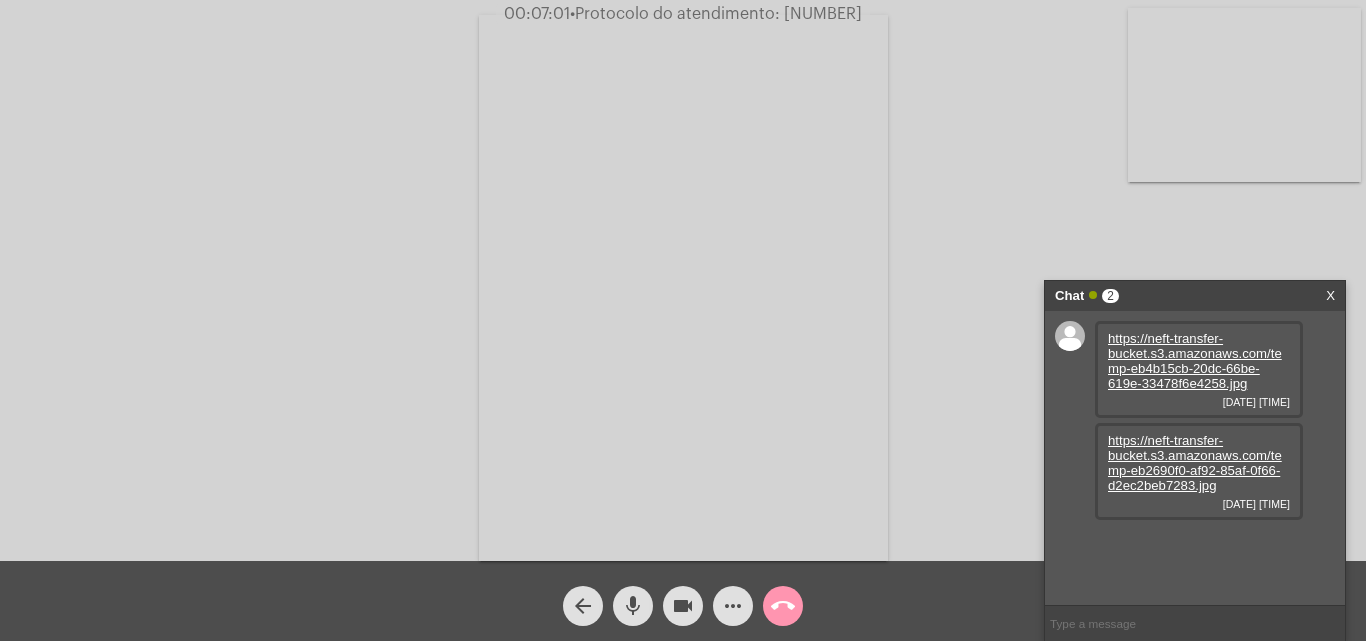 click on "• Protocolo do atendimento: [NUMBER]" 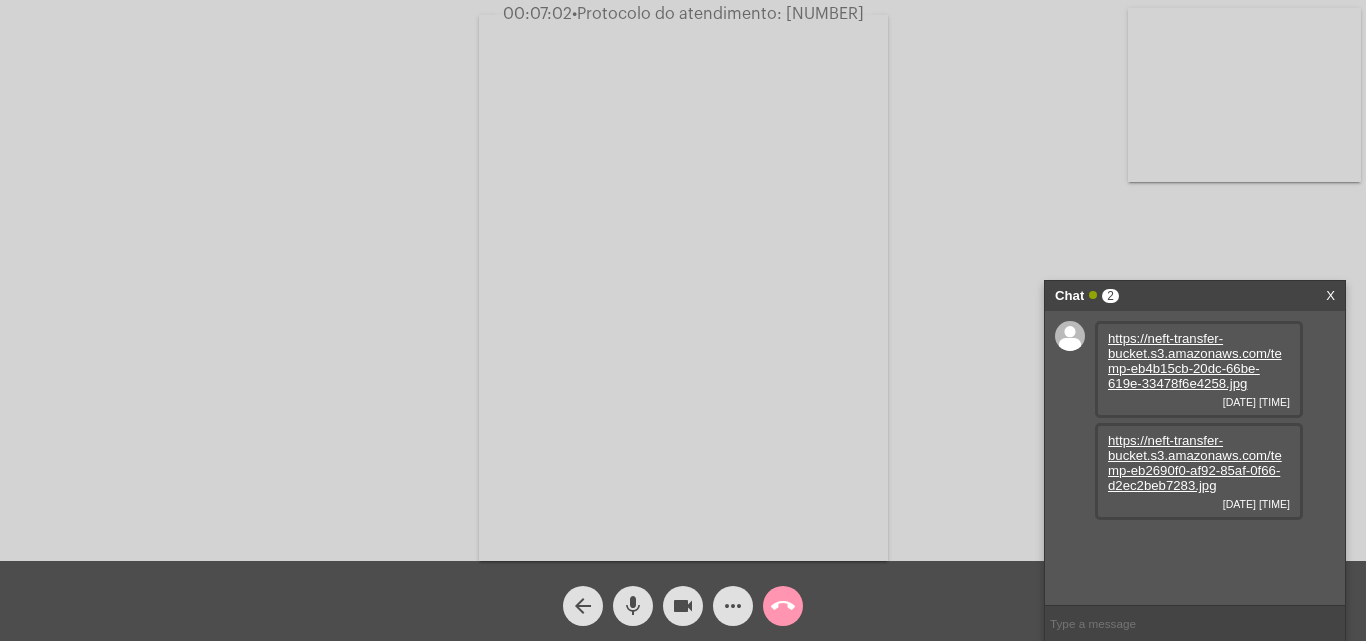 copy on "[NUMBER]" 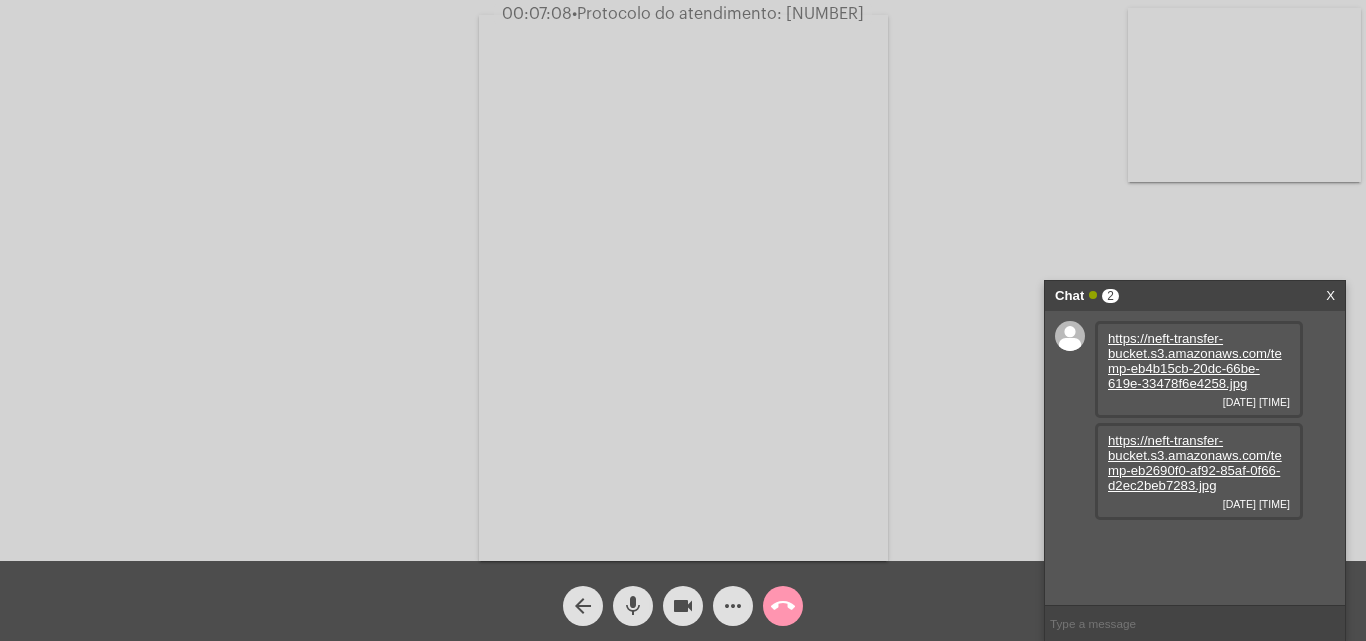 click on "Acessando Câmera e Microfone..." 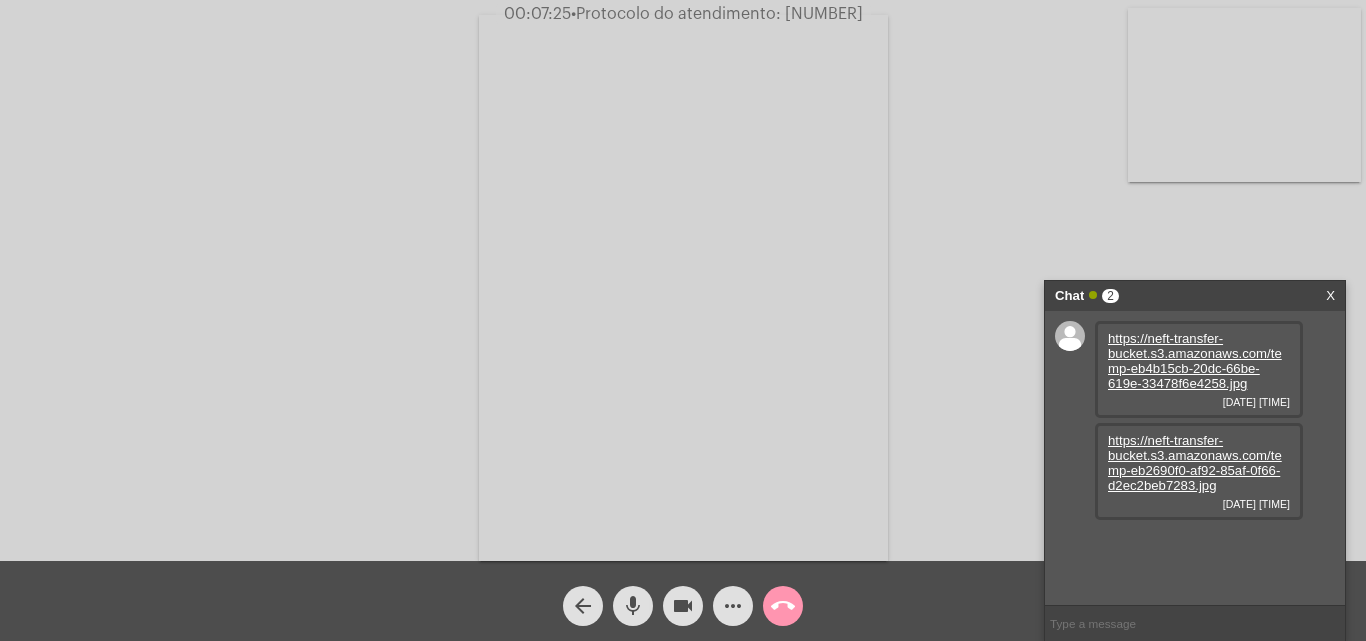 click on "call_end" 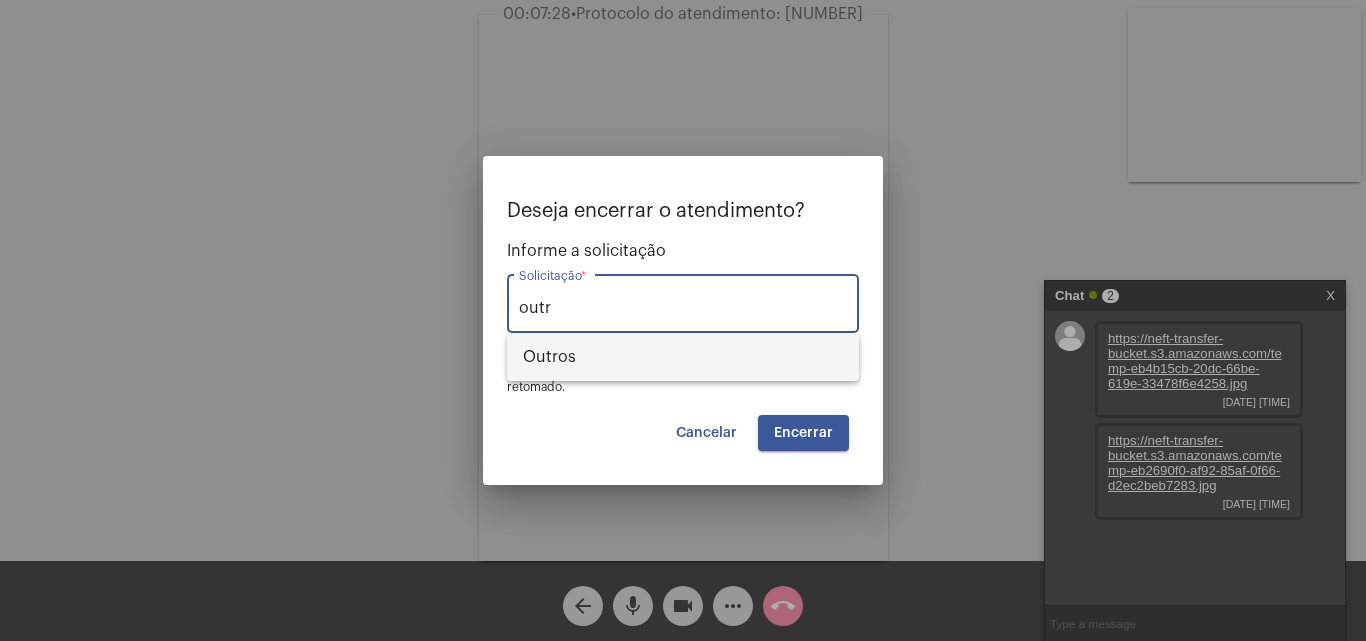 click on "Outros" at bounding box center (683, 357) 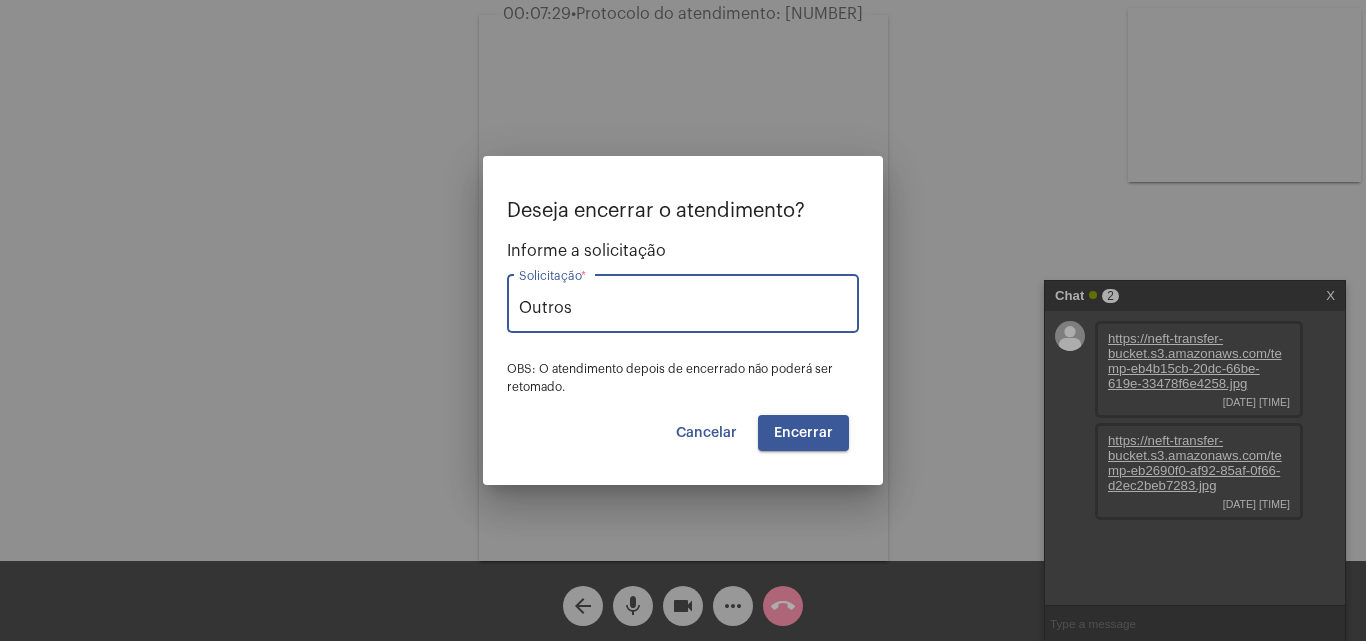 click on "Encerrar" at bounding box center (803, 433) 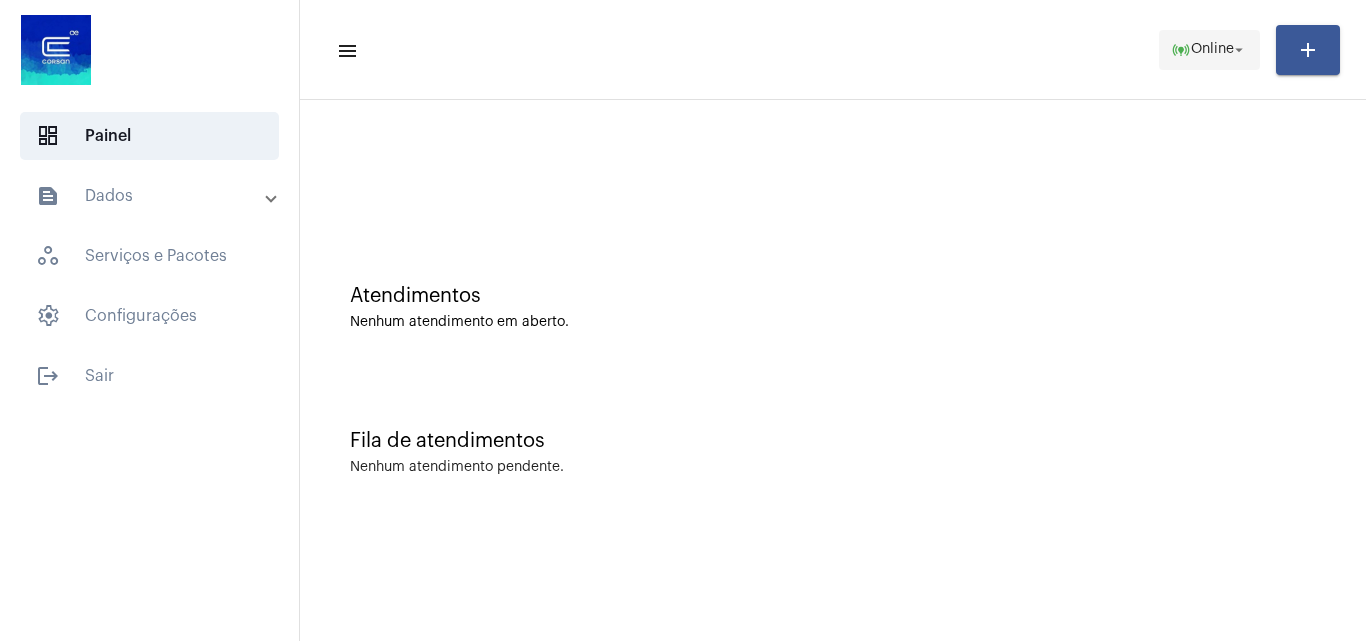 click on "Online" 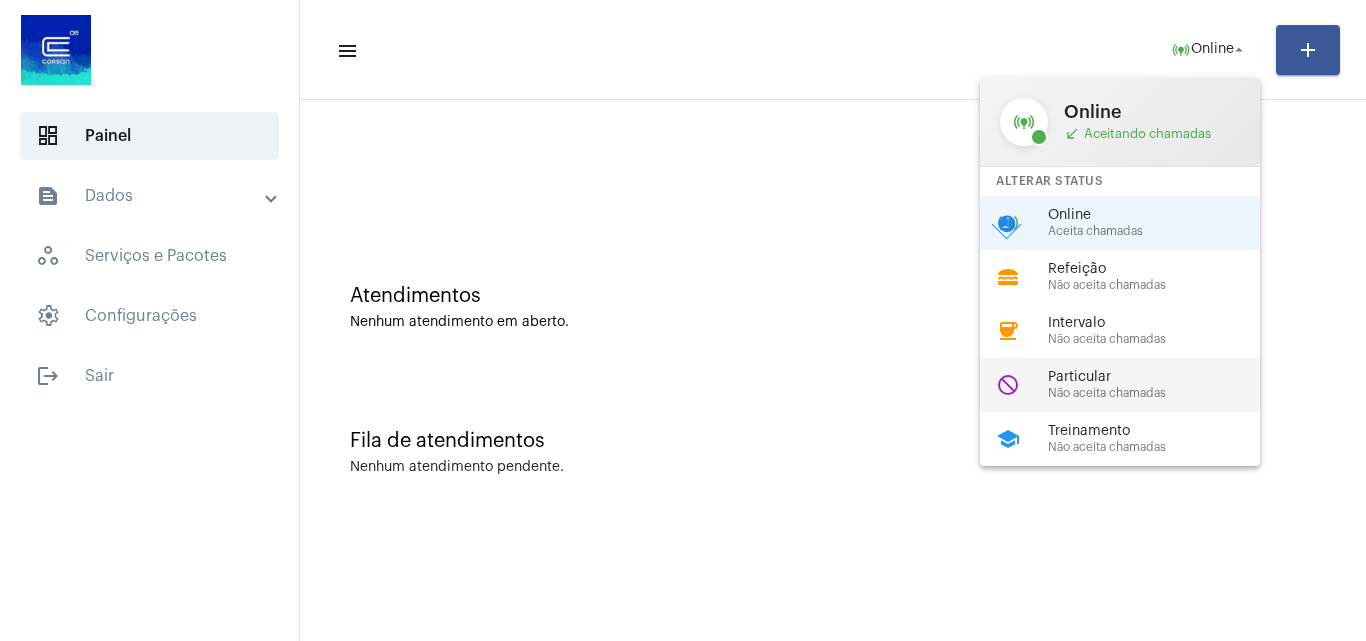 click on "Particular" at bounding box center (1162, 377) 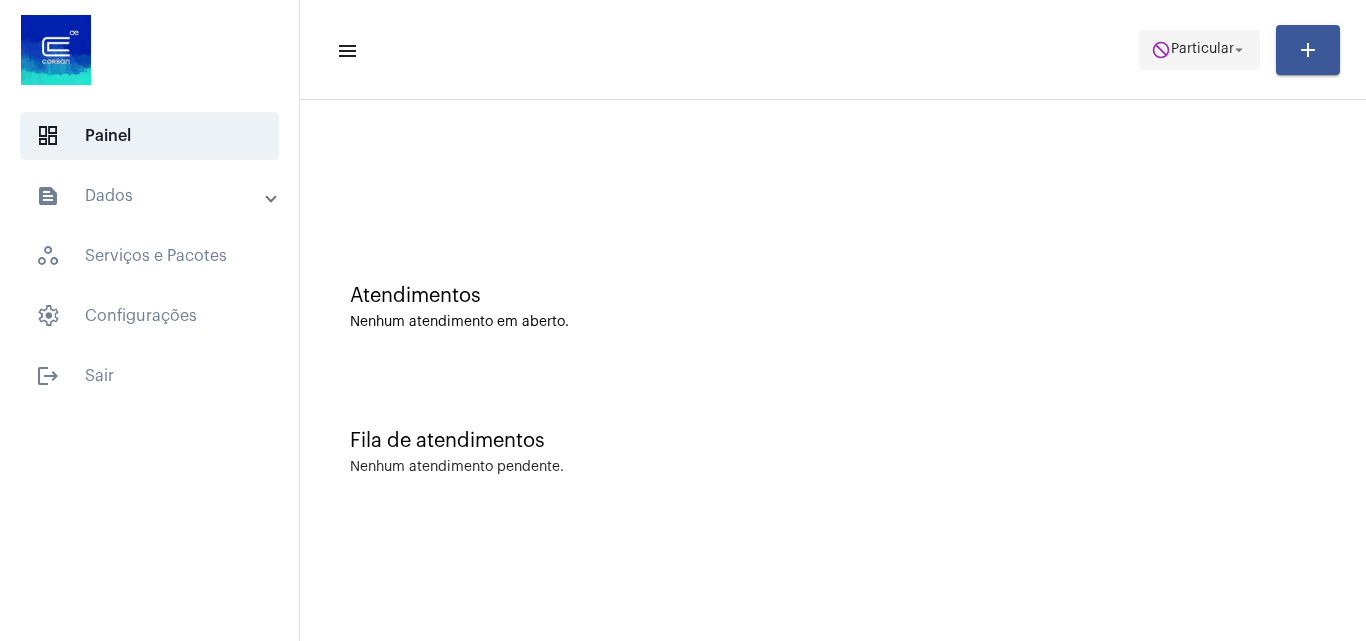 click on "Particular" 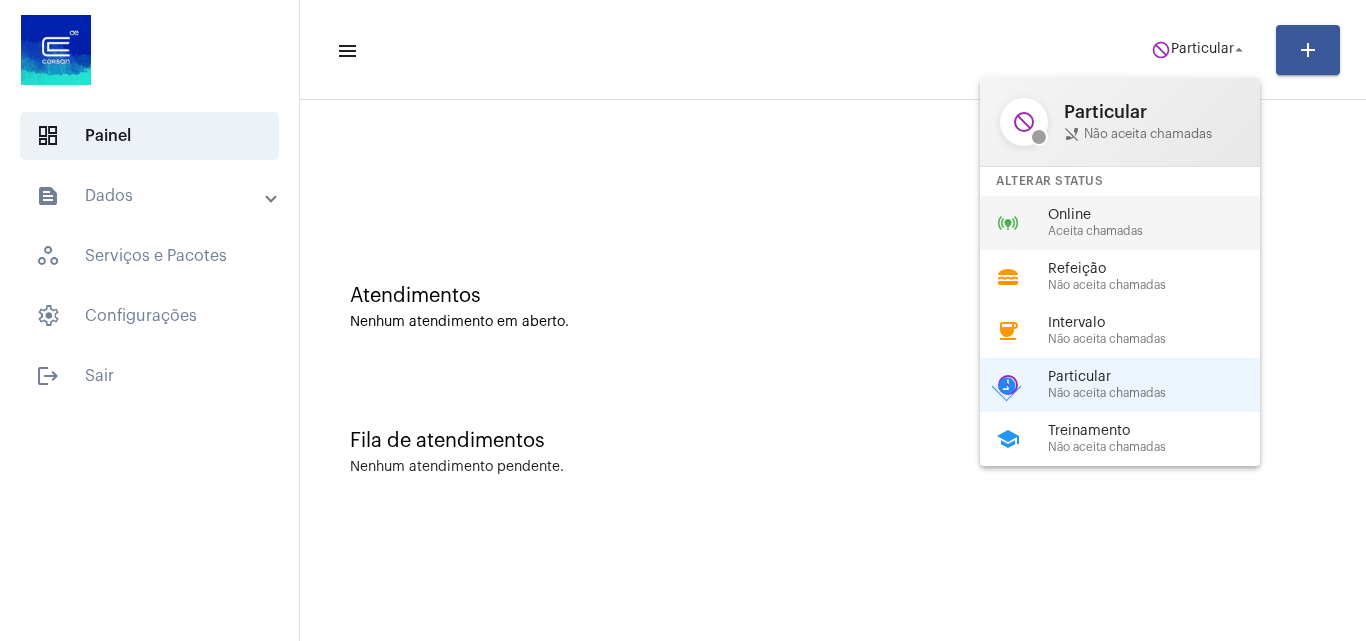 click on "online_prediction  Online Aceita chamadas" at bounding box center [1136, 223] 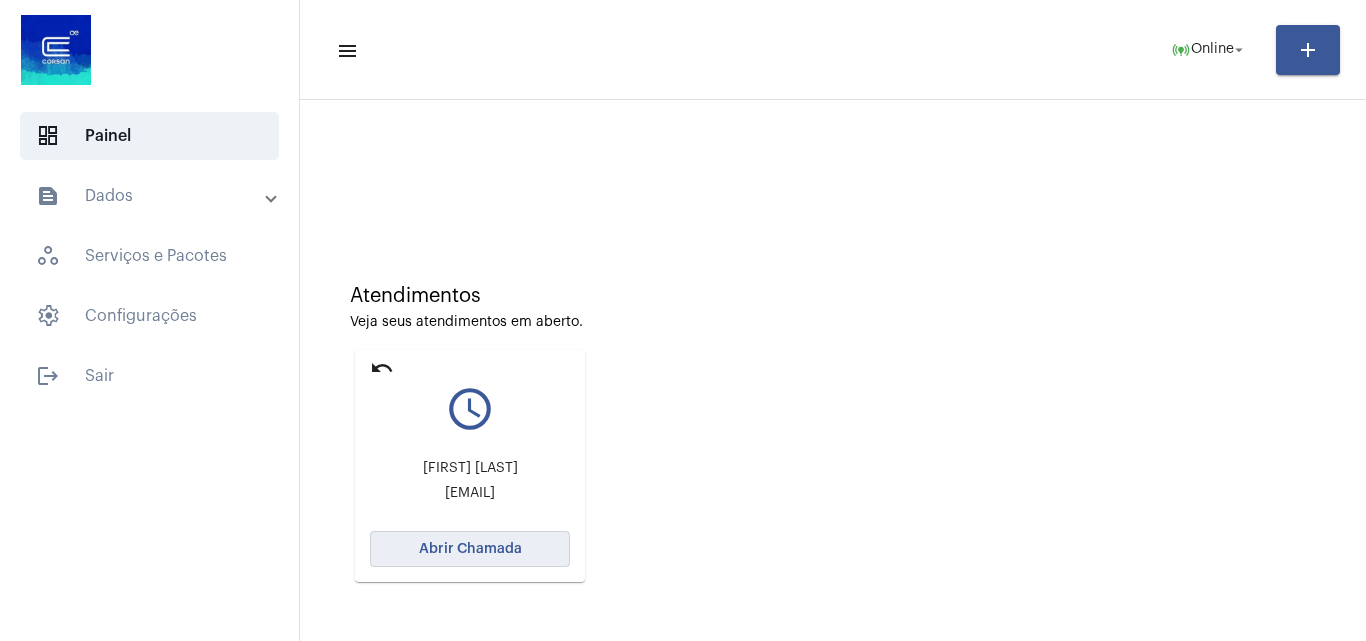 click on "Abrir Chamada" 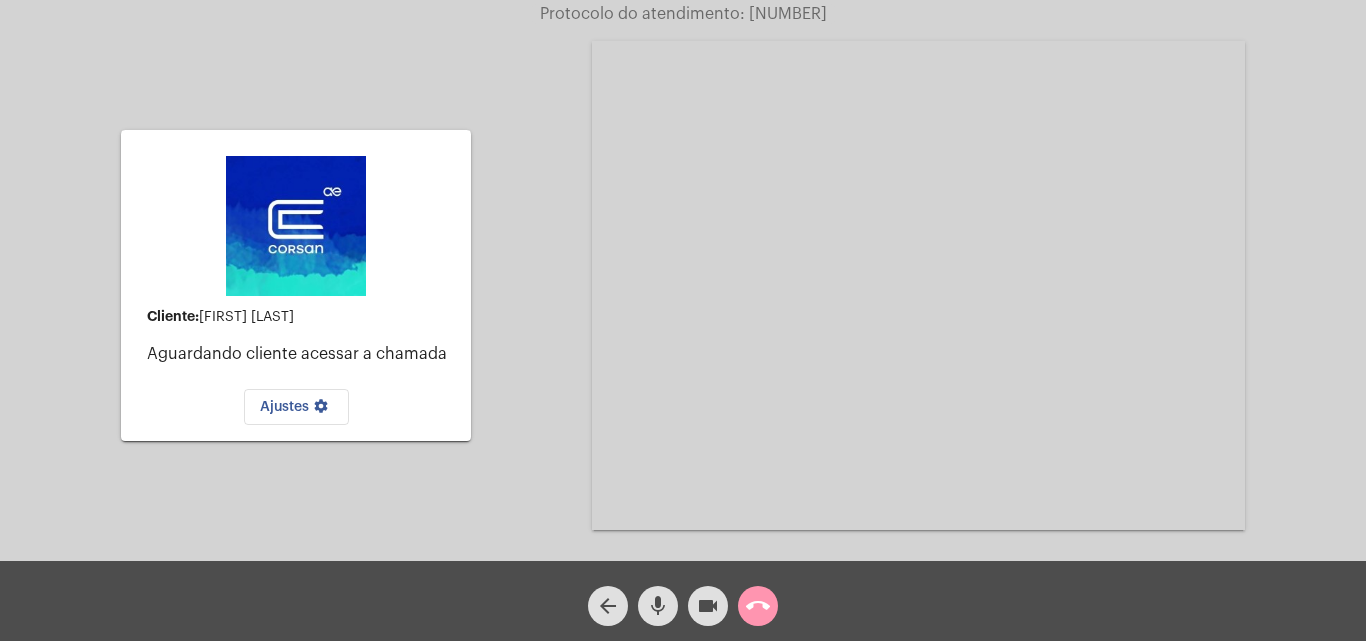 click on "call_end" 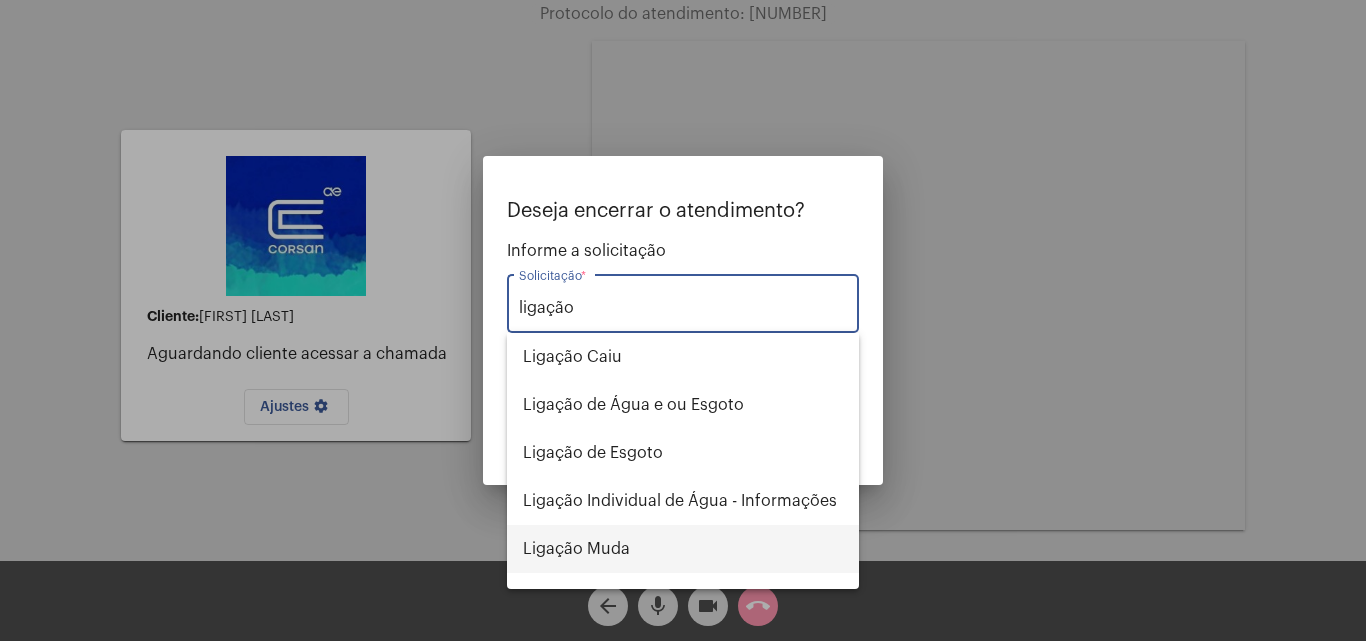 click on "Ligação Muda" at bounding box center (683, 549) 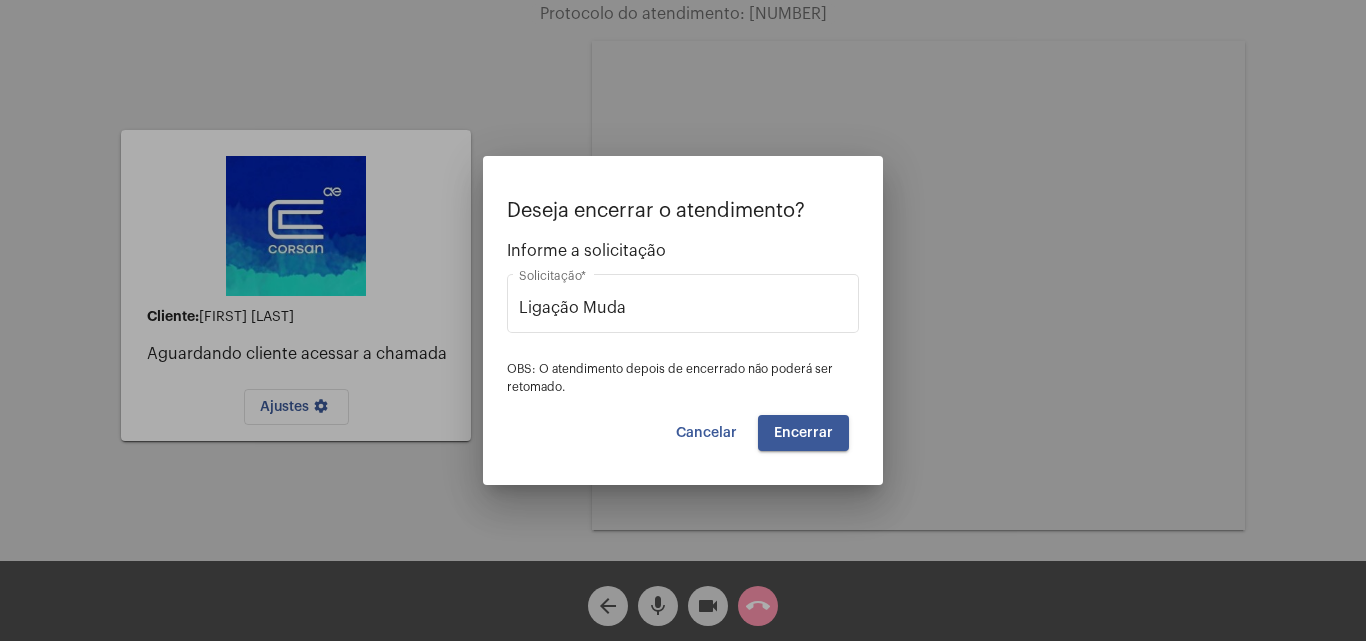 click on "Encerrar" at bounding box center (803, 433) 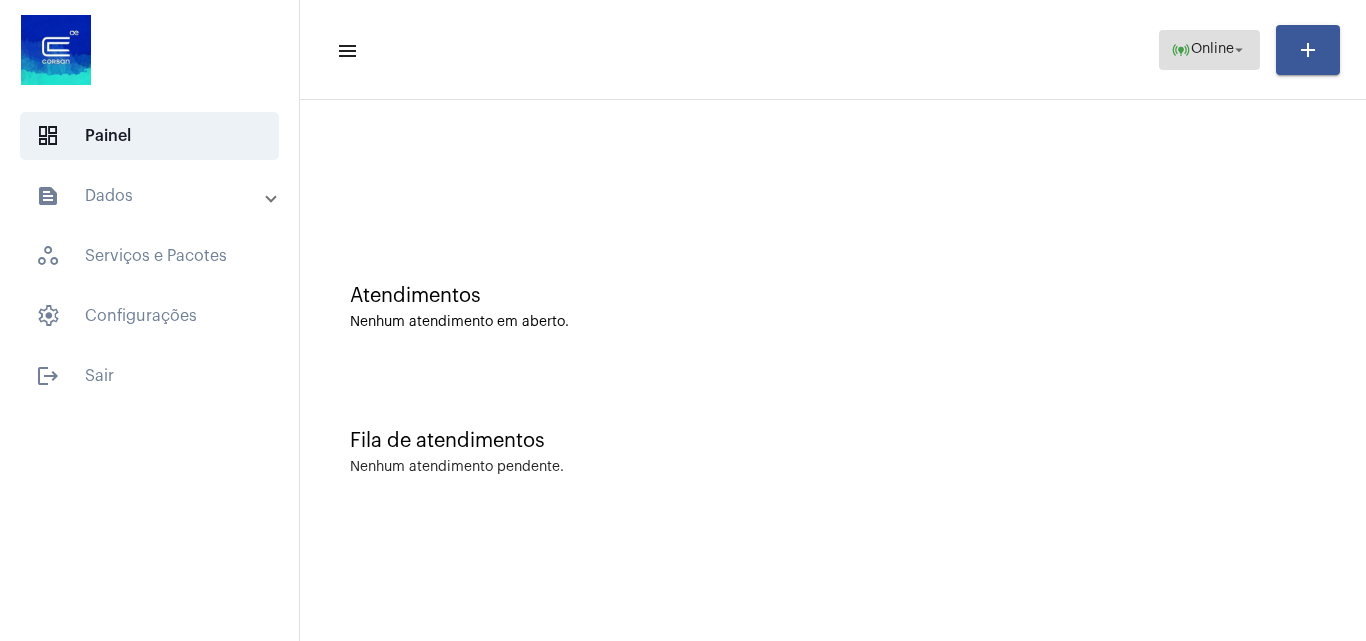 click on "online_prediction" 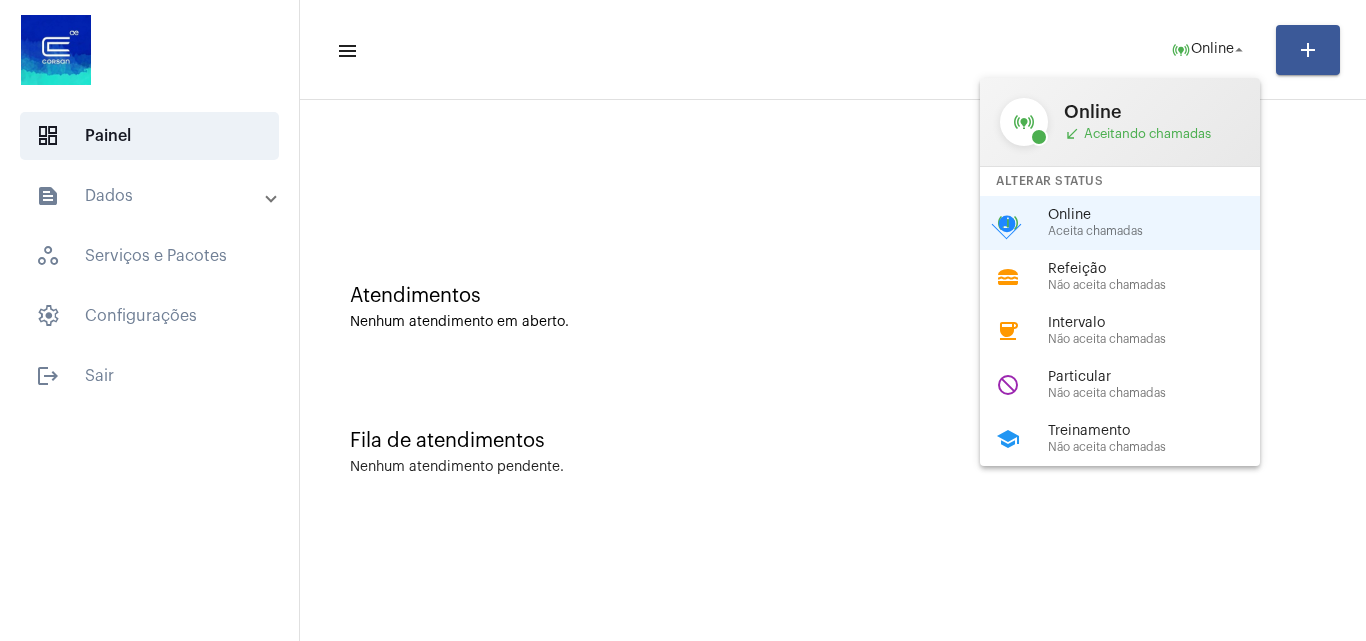 drag, startPoint x: 1139, startPoint y: 375, endPoint x: 940, endPoint y: 439, distance: 209.03827 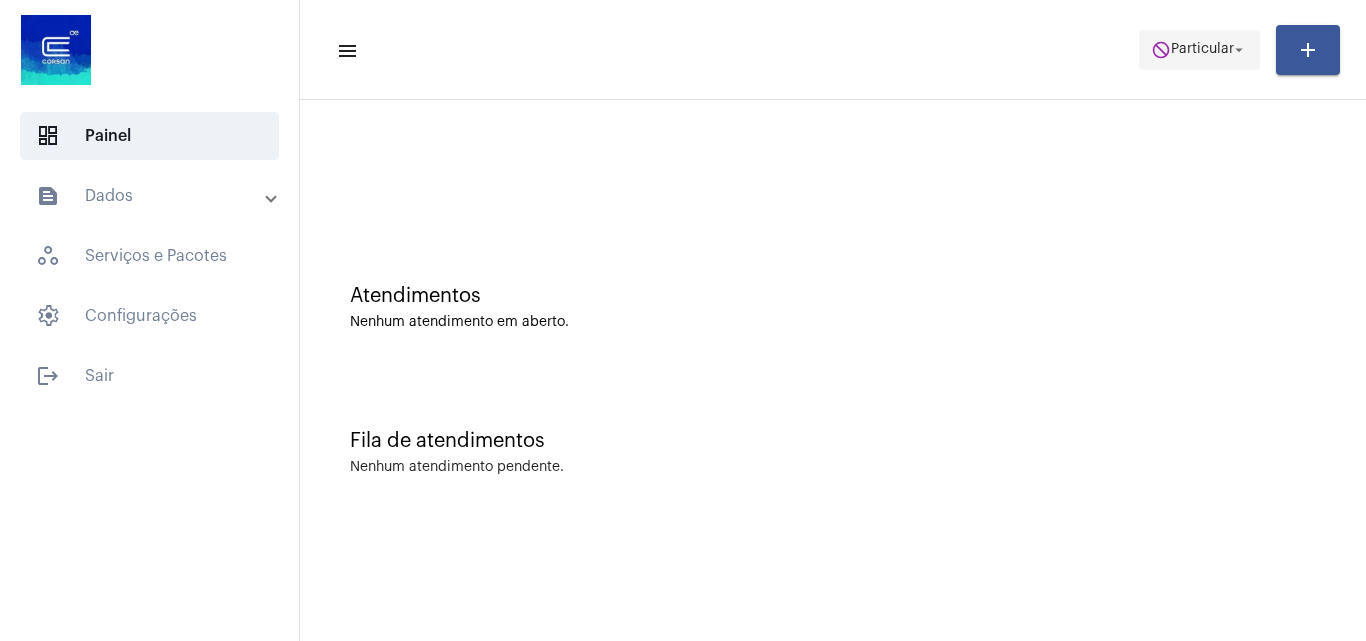 click on "arrow_drop_down" 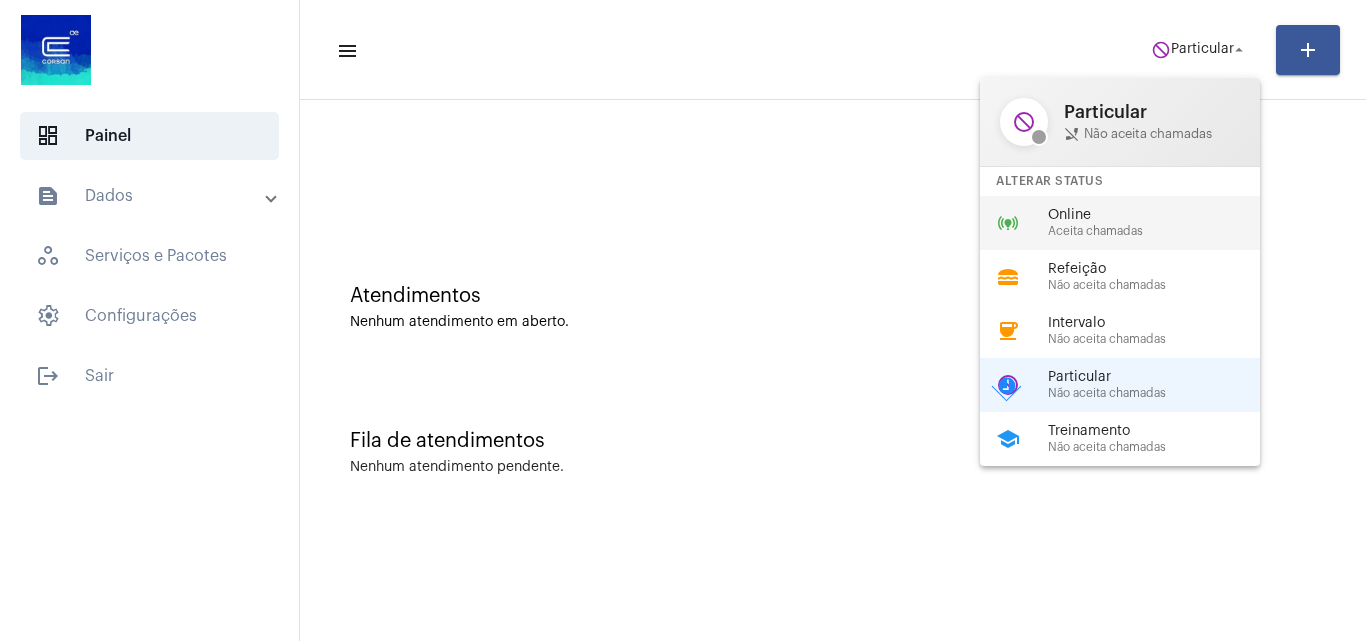 click on "online_prediction  Online Aceita chamadas" at bounding box center [1136, 223] 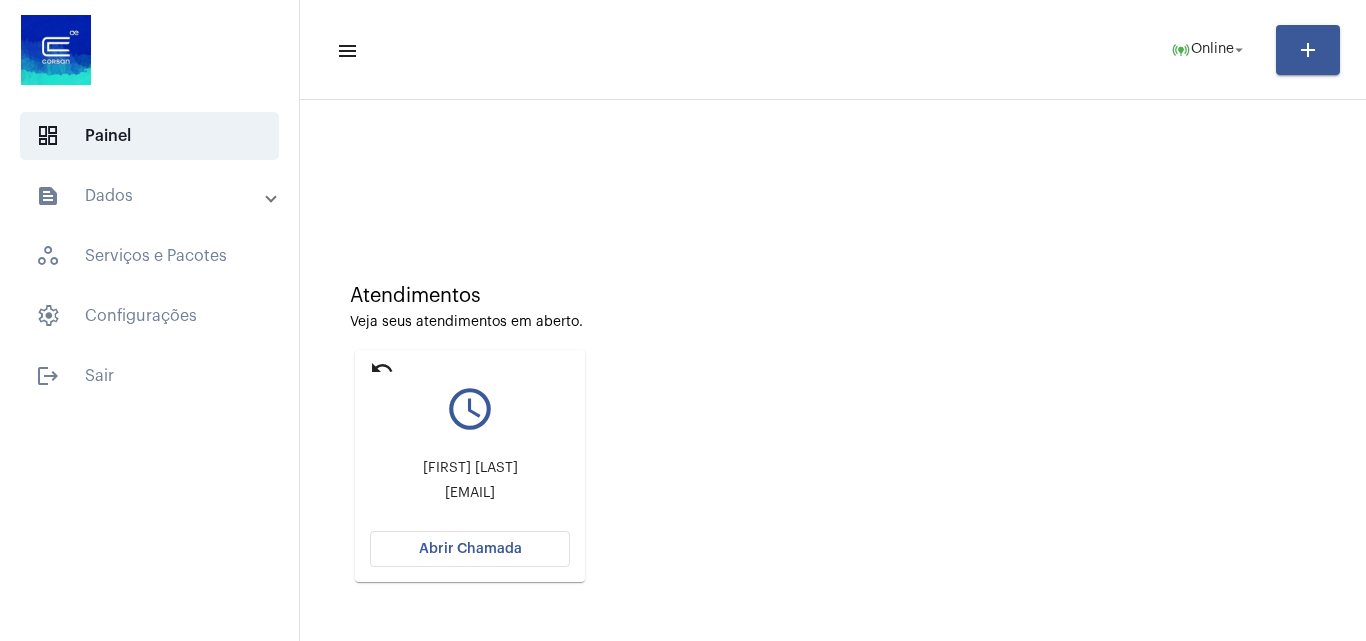 click on "Abrir Chamada" 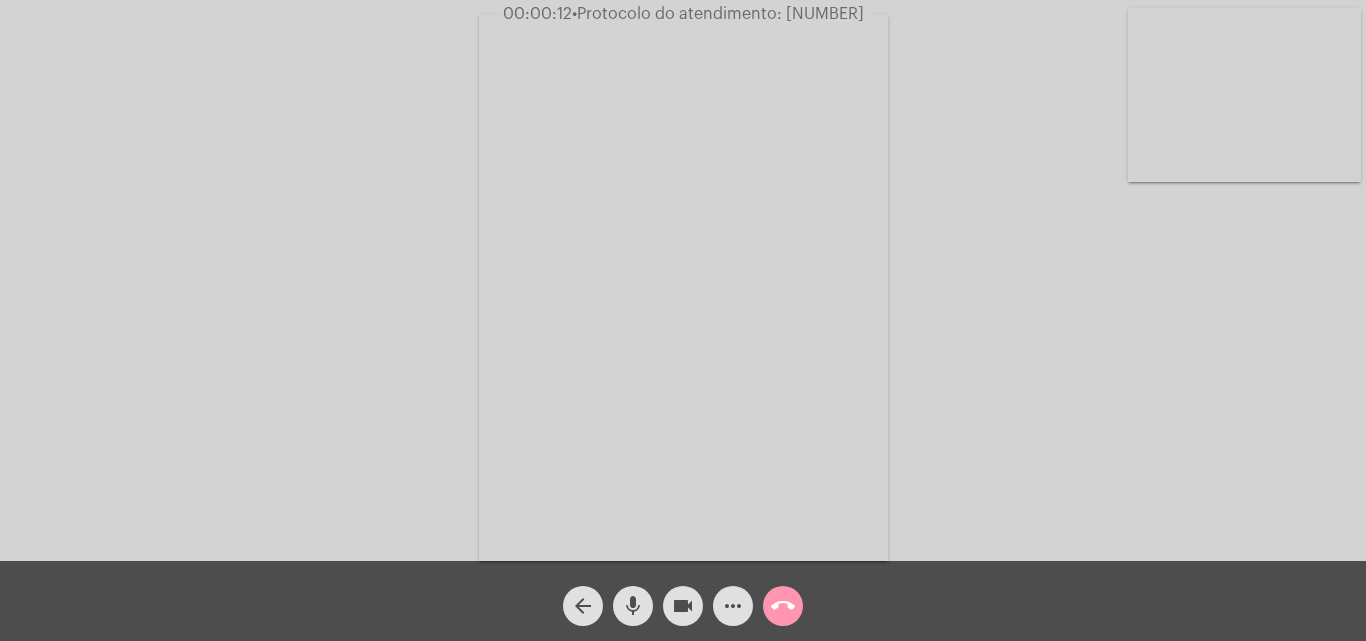 click on "Acessando Câmera e Microfone..." 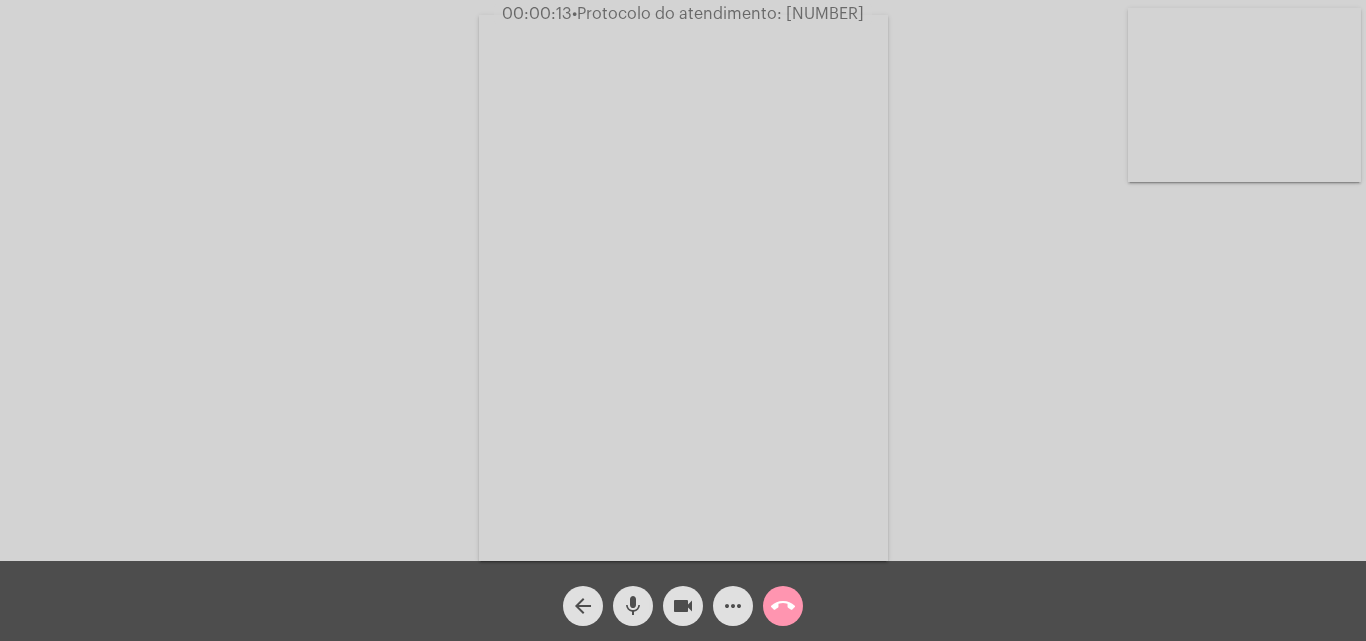click at bounding box center [683, 288] 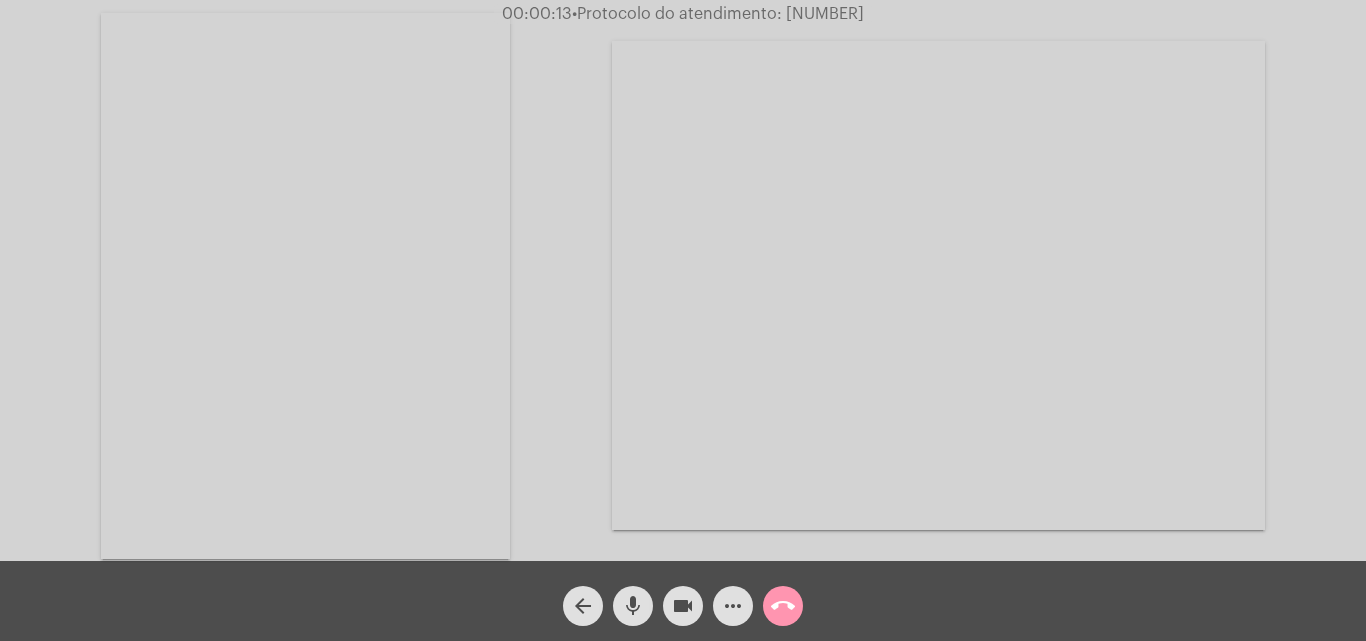 click at bounding box center (305, 286) 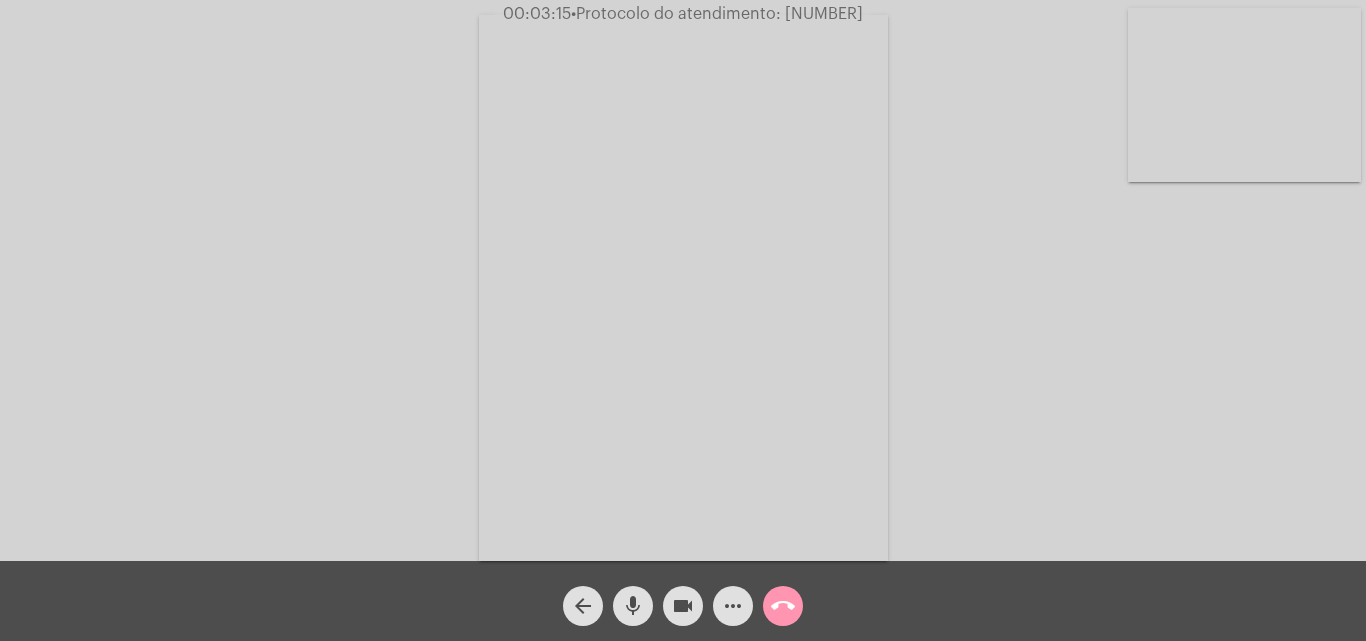 click on "mic" 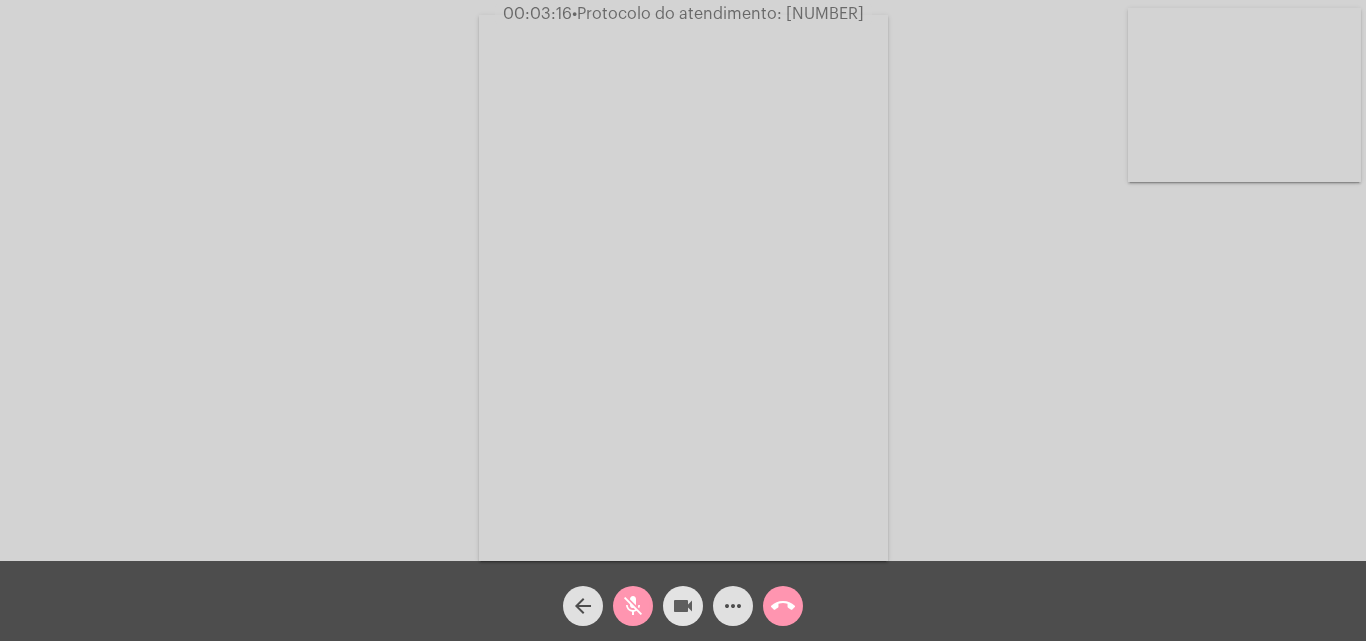 click on "videocam" 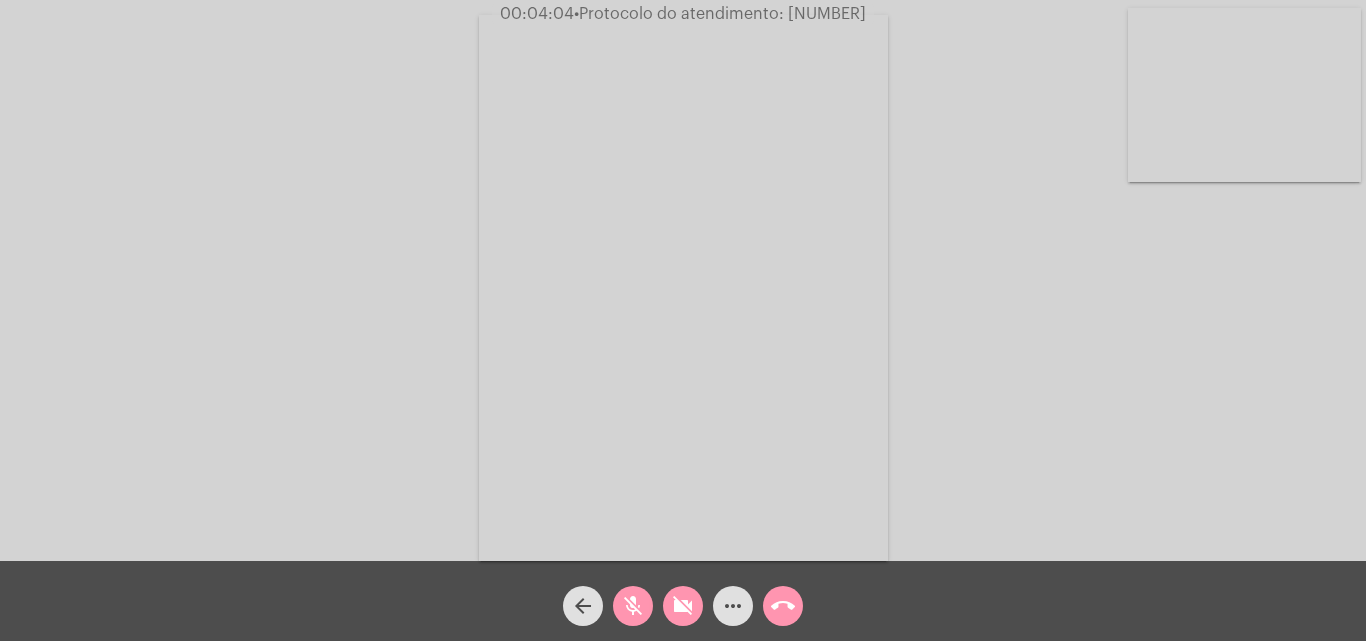 click on "mic_off" 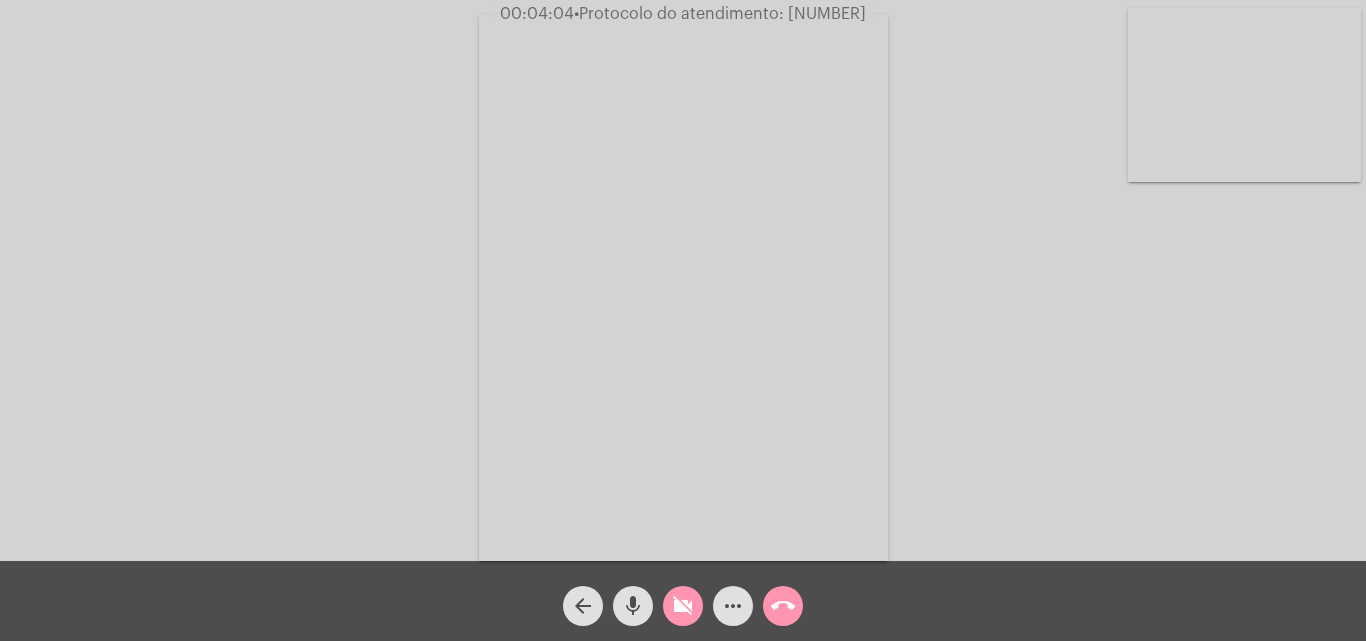 drag, startPoint x: 682, startPoint y: 611, endPoint x: 661, endPoint y: 550, distance: 64.513565 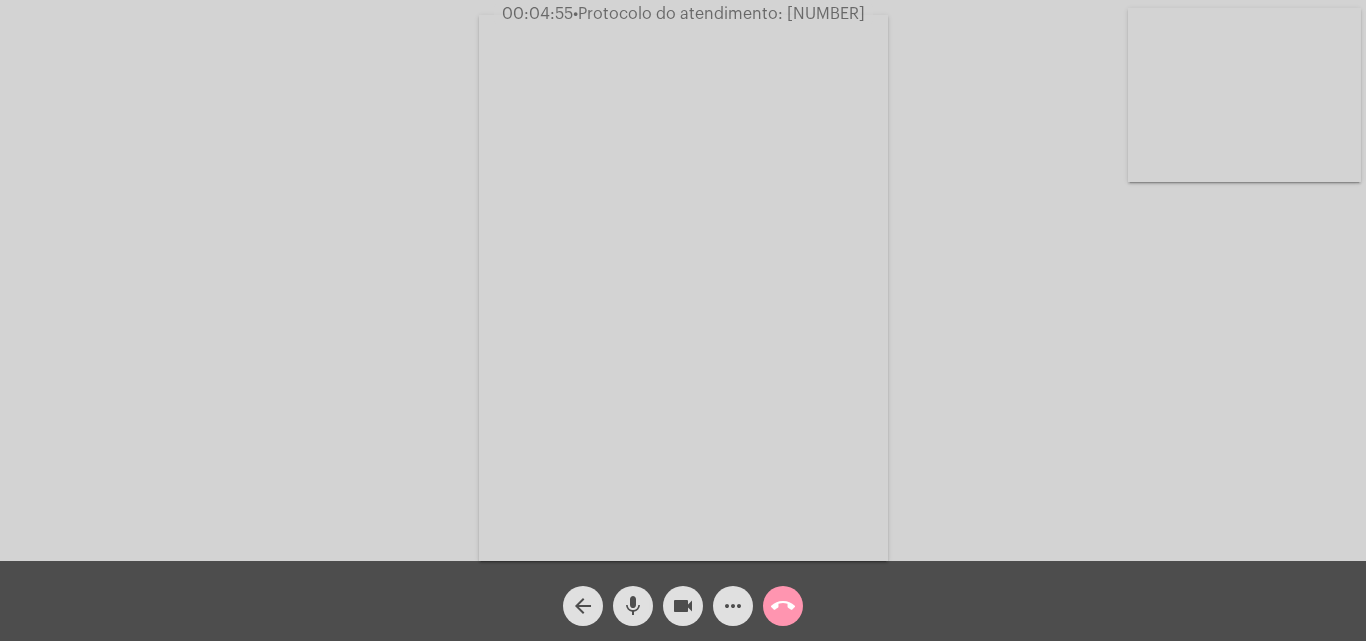 click on "• Protocolo do atendimento: [NUMBER]" 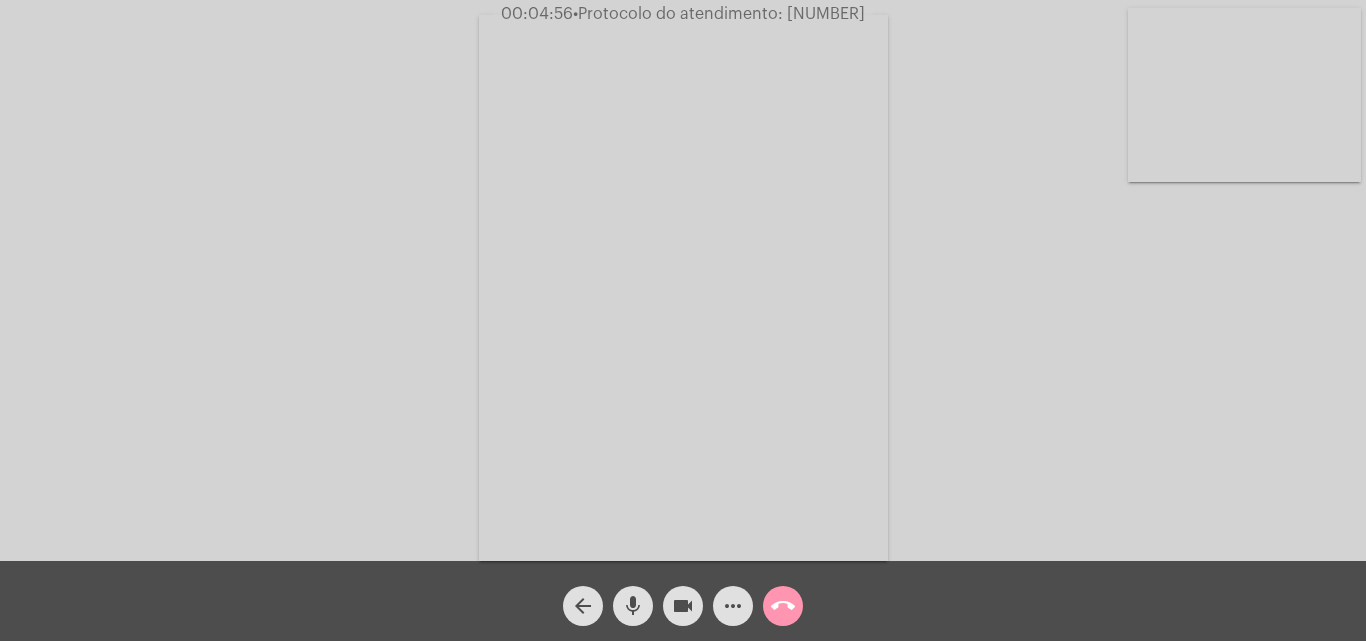 copy on "[NUMBER]" 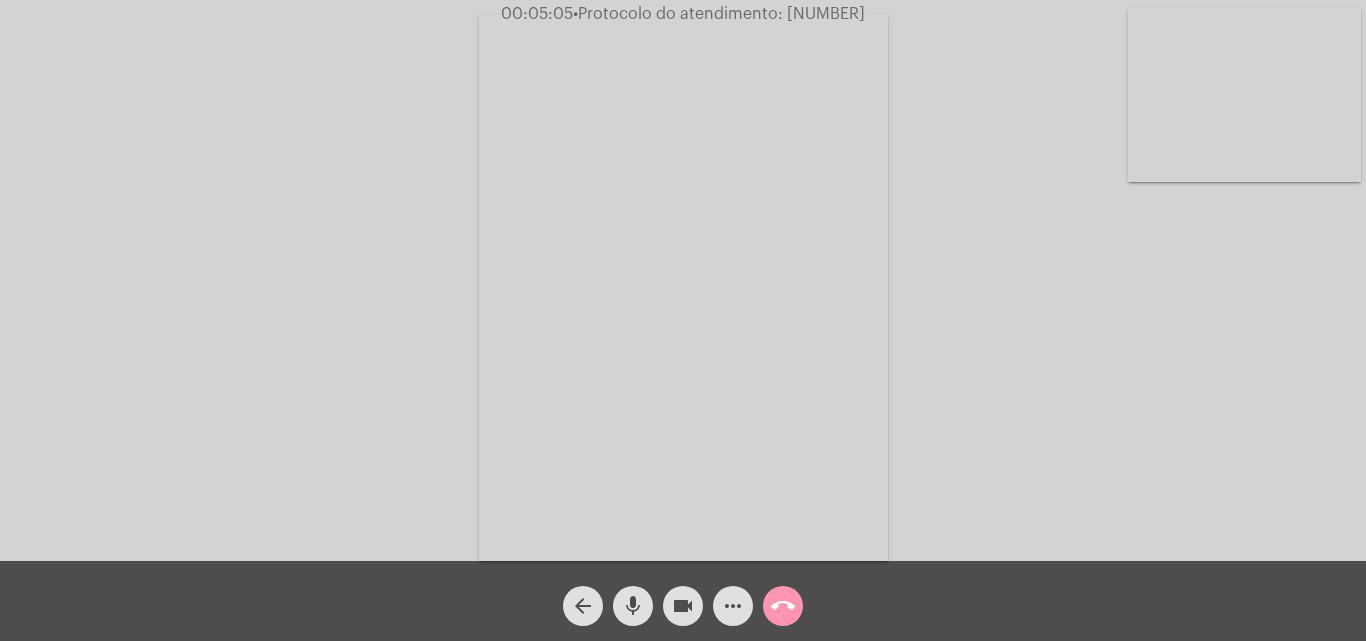 click on "Acessando Câmera e Microfone..." 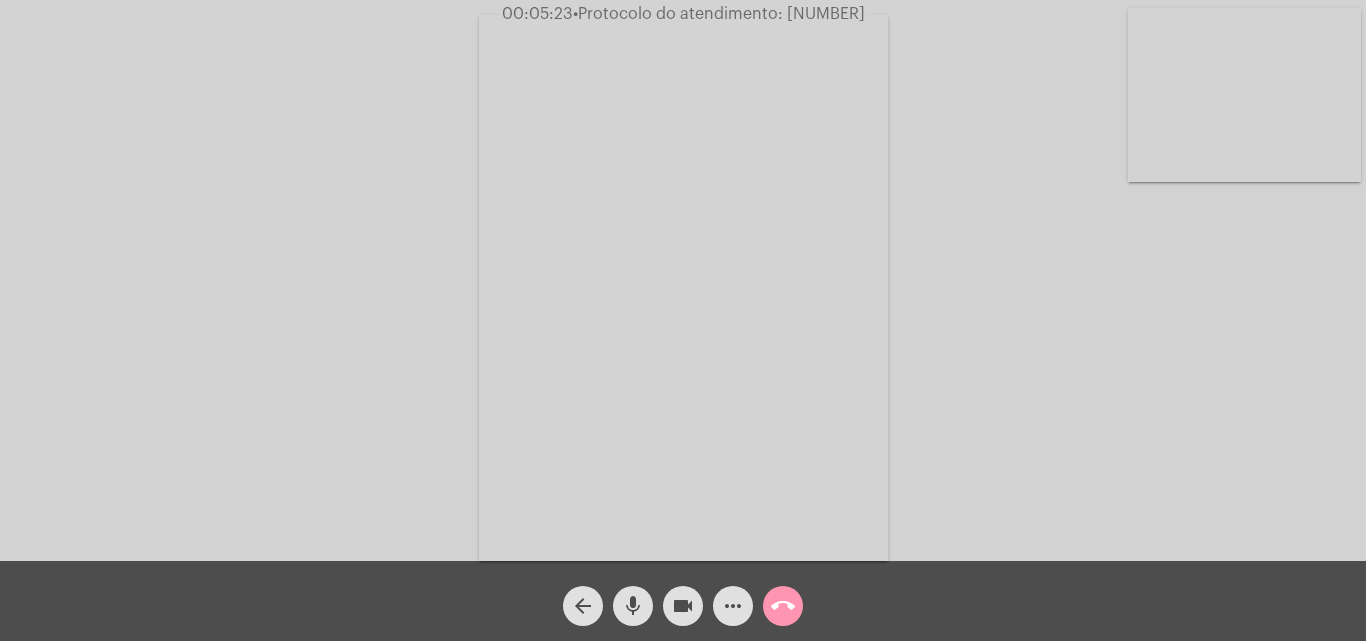 click on "call_end" 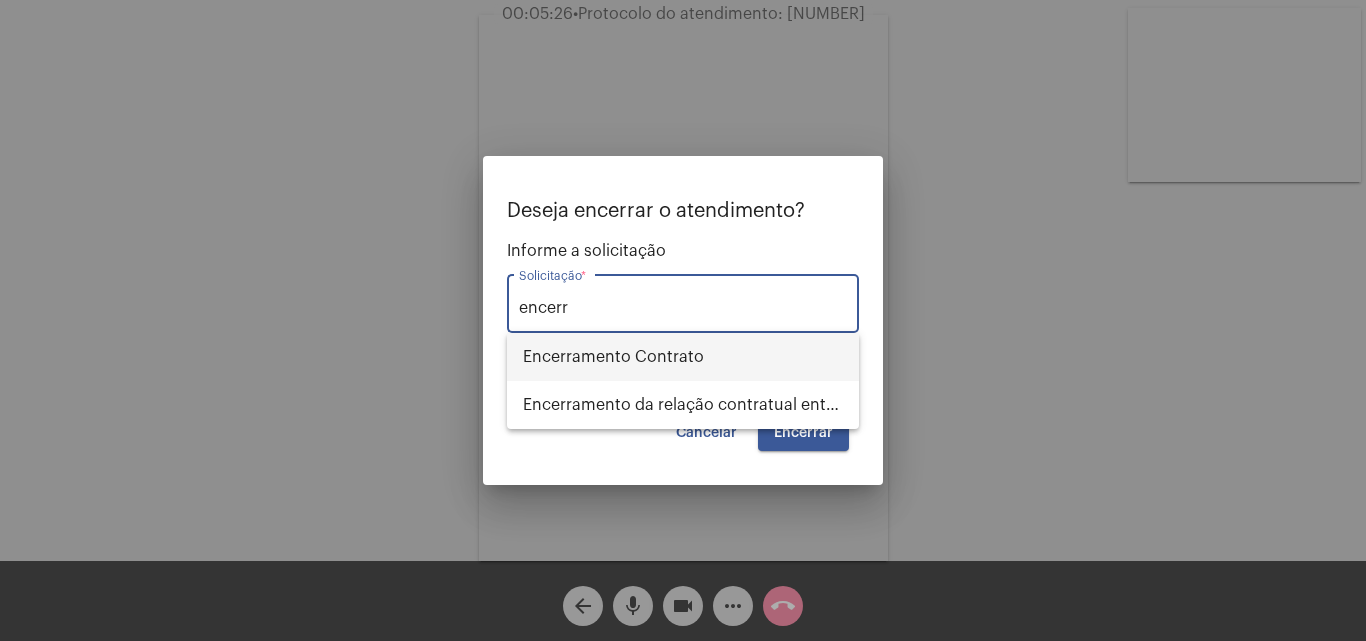click on "Encerramento Contrato" at bounding box center [683, 357] 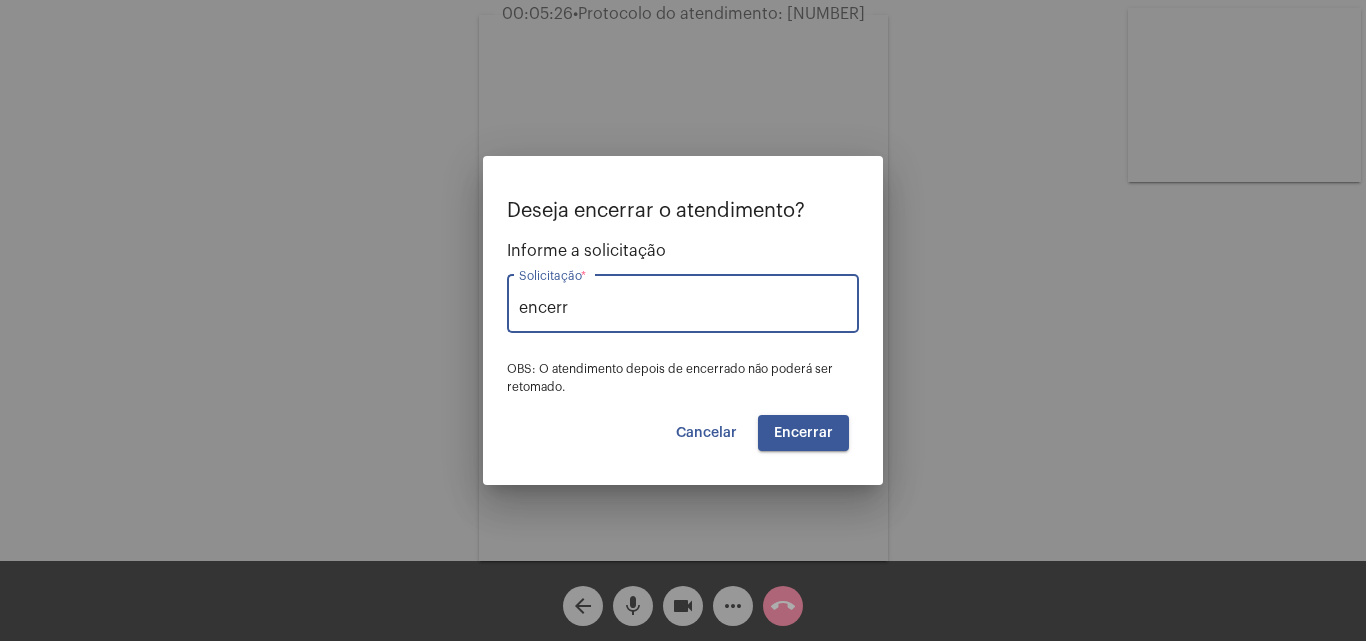 type on "Encerramento Contrato" 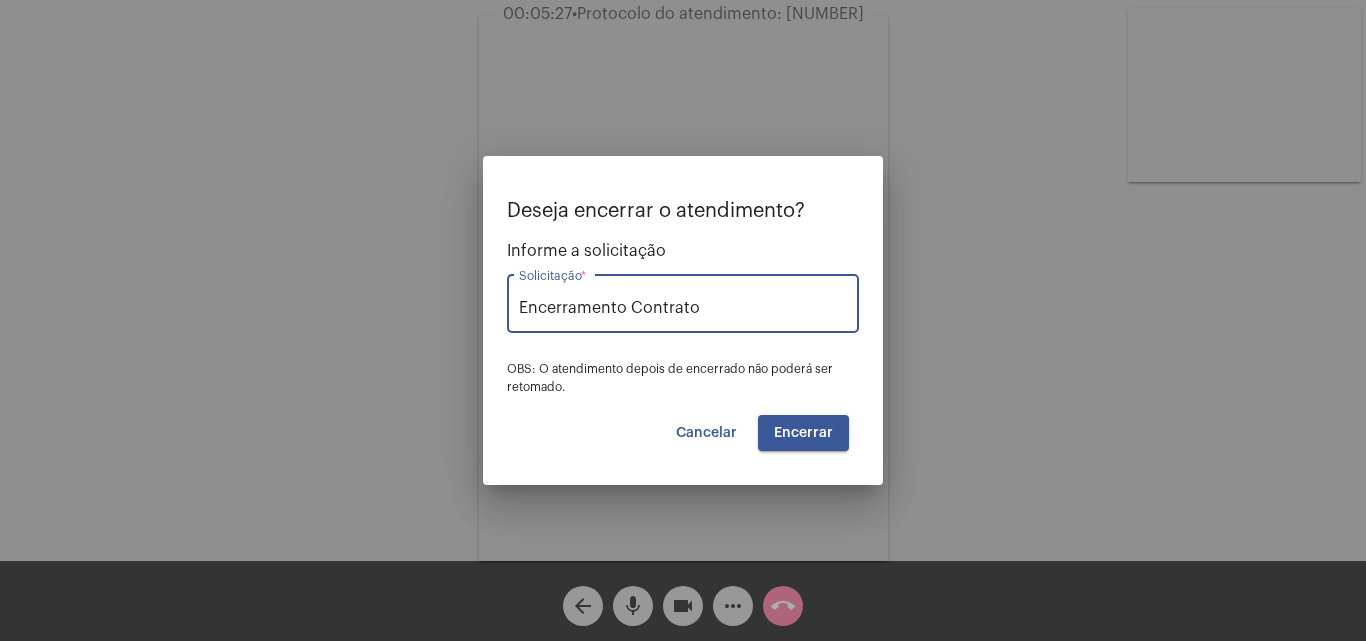 drag, startPoint x: 767, startPoint y: 310, endPoint x: 407, endPoint y: 343, distance: 361.50934 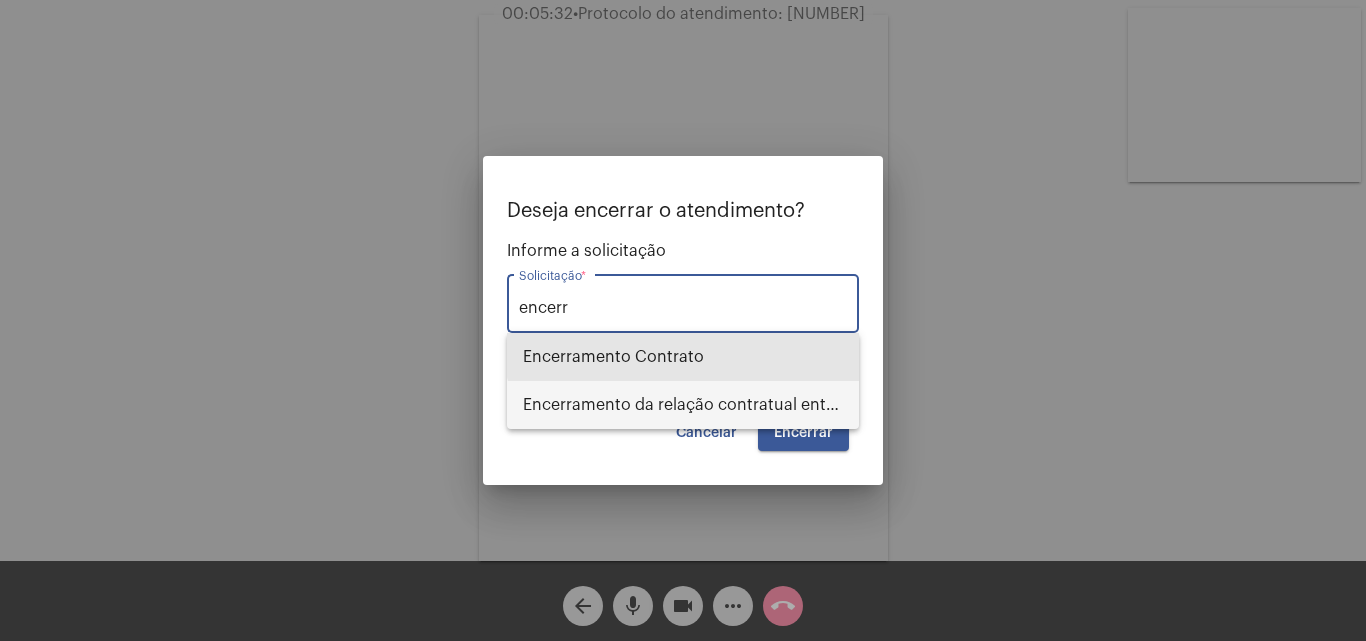 click on "Encerramento da relação contratual entre CORSAN e o USUÁRIO" at bounding box center [683, 405] 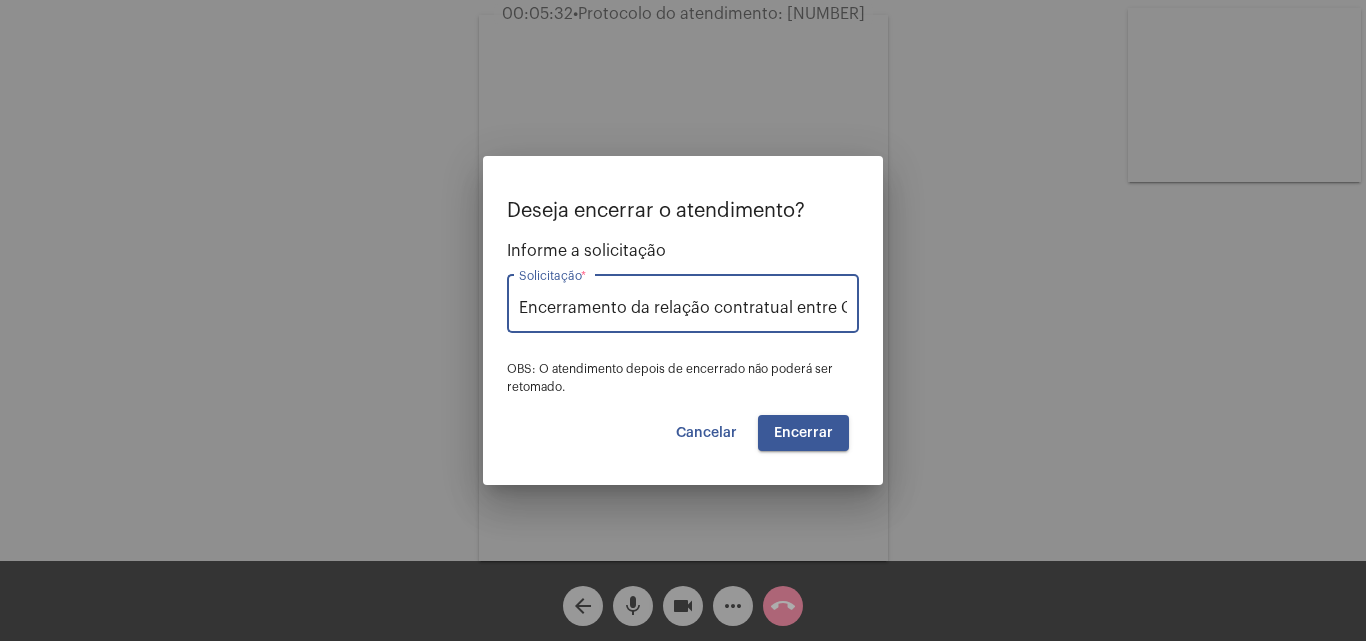 scroll, scrollTop: 0, scrollLeft: 157, axis: horizontal 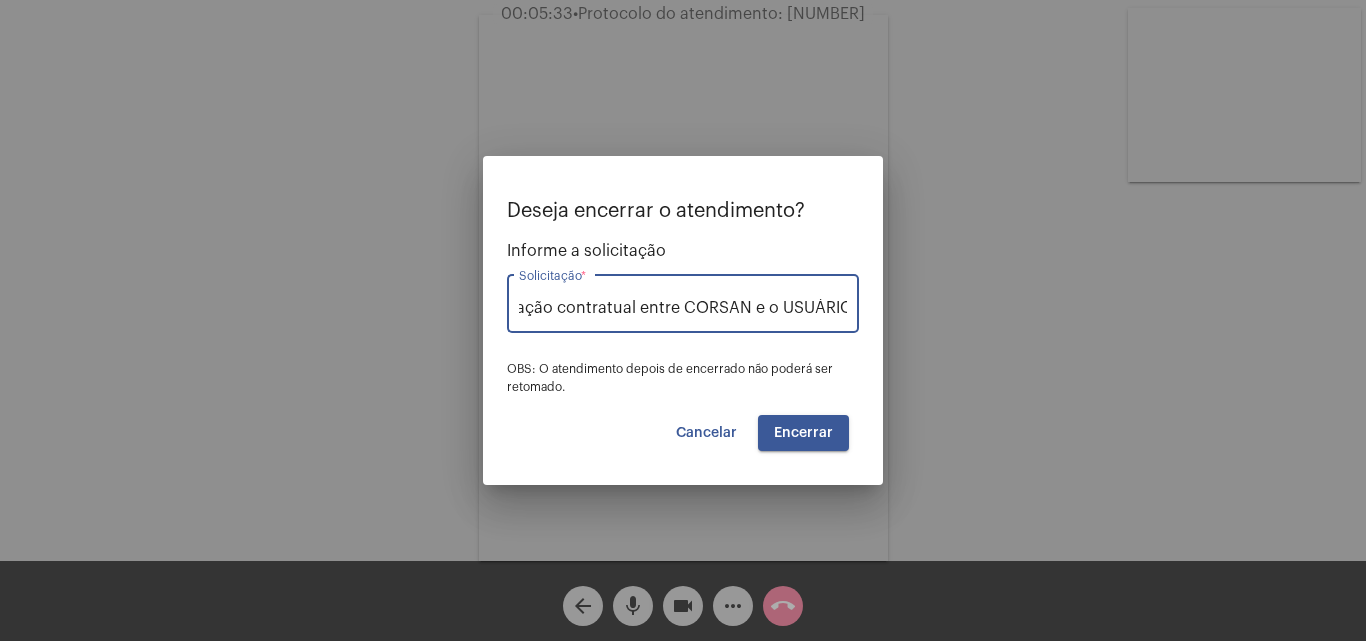 click on "Encerrar" at bounding box center (803, 433) 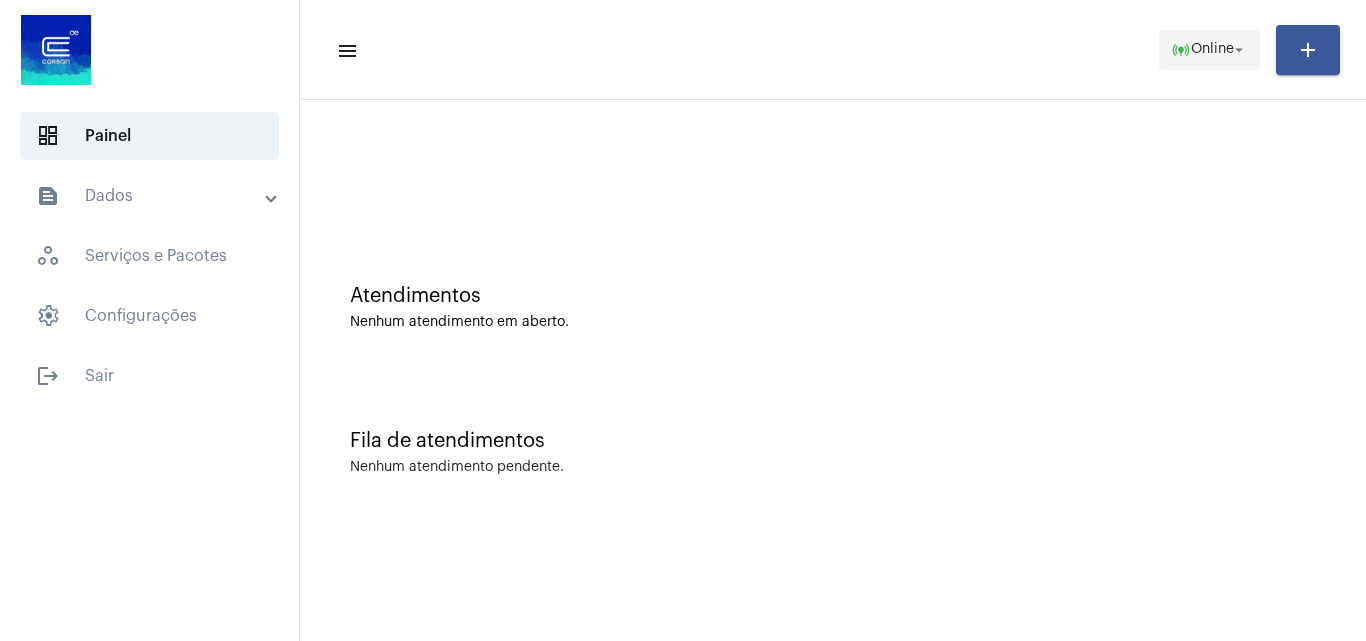 click on "Online" 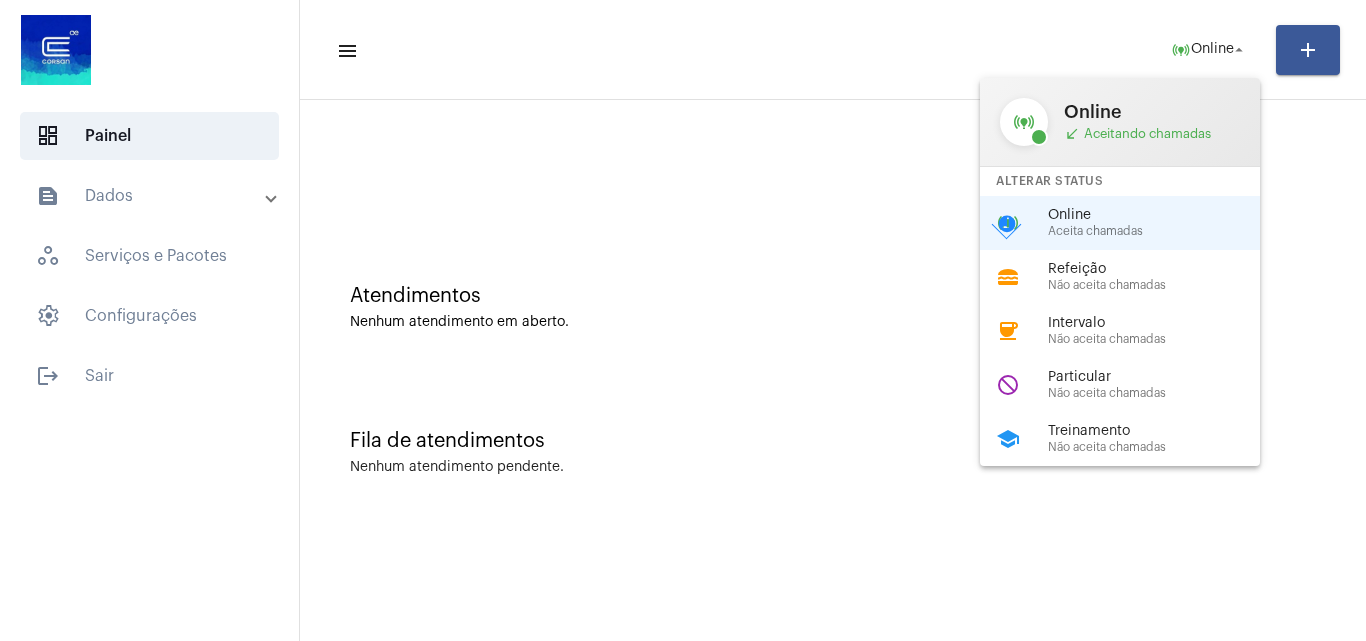 click at bounding box center [683, 320] 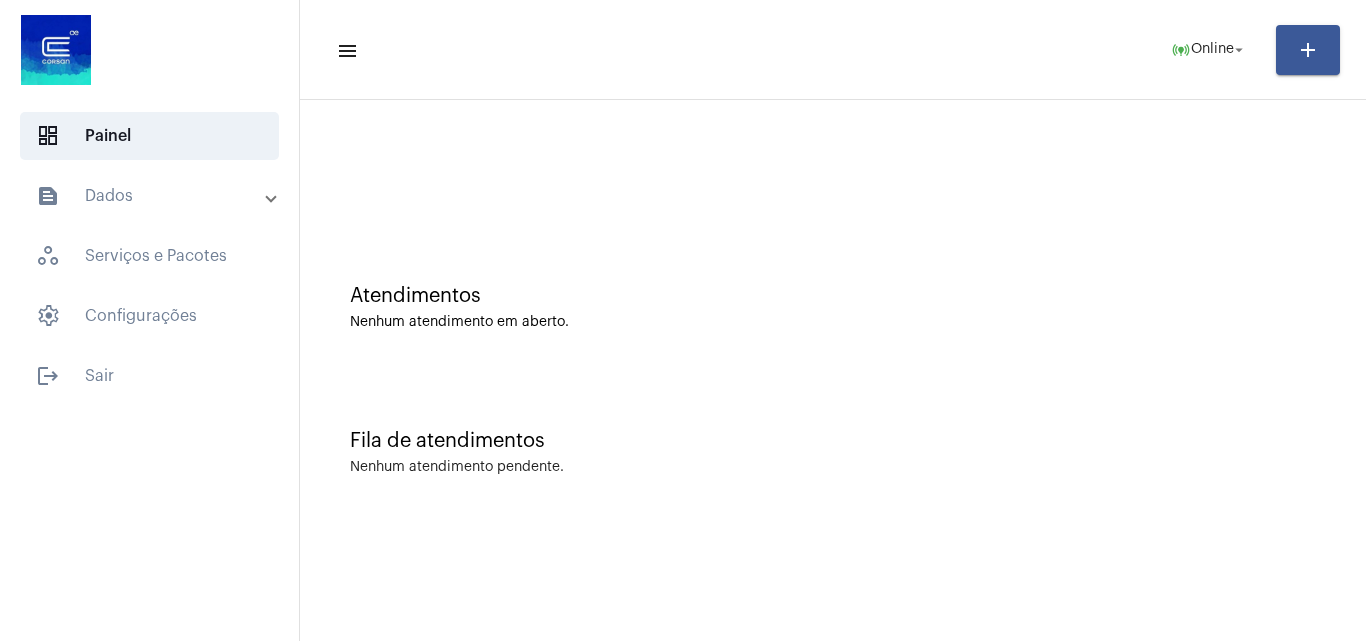 click on "text_snippet_outlined  Dados" at bounding box center [151, 196] 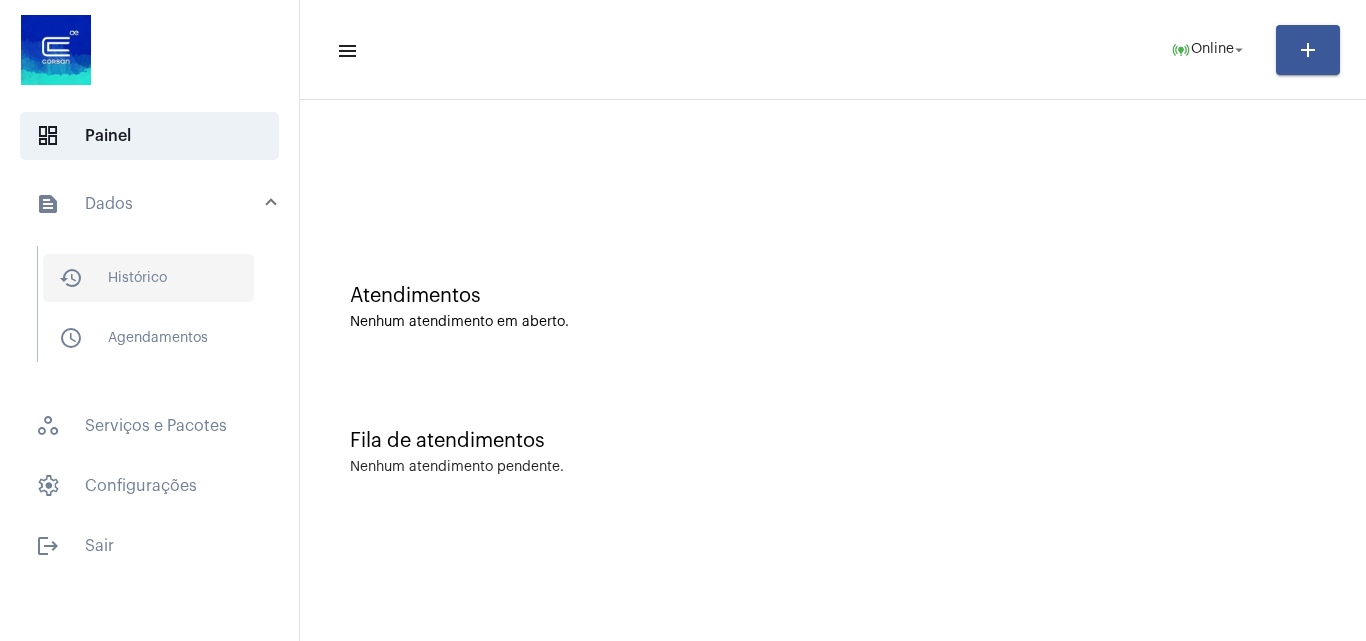 click on "history_outlined  Histórico" at bounding box center (148, 278) 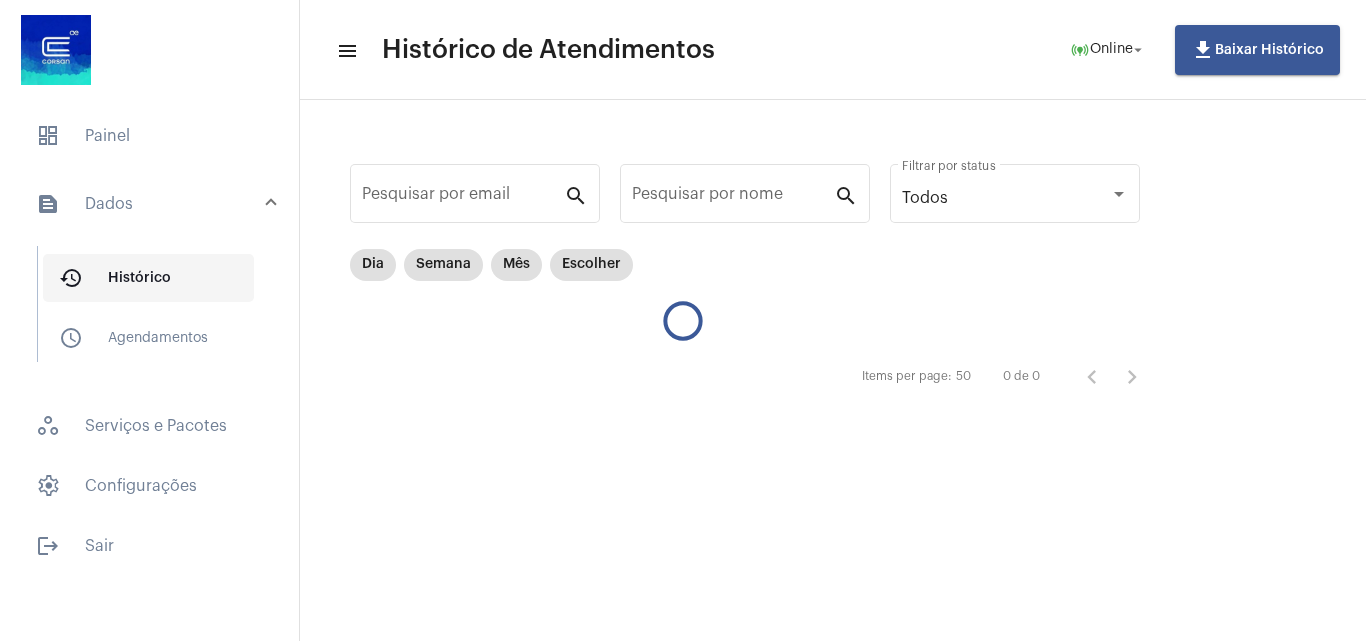 click on "history_outlined  Histórico" at bounding box center (148, 278) 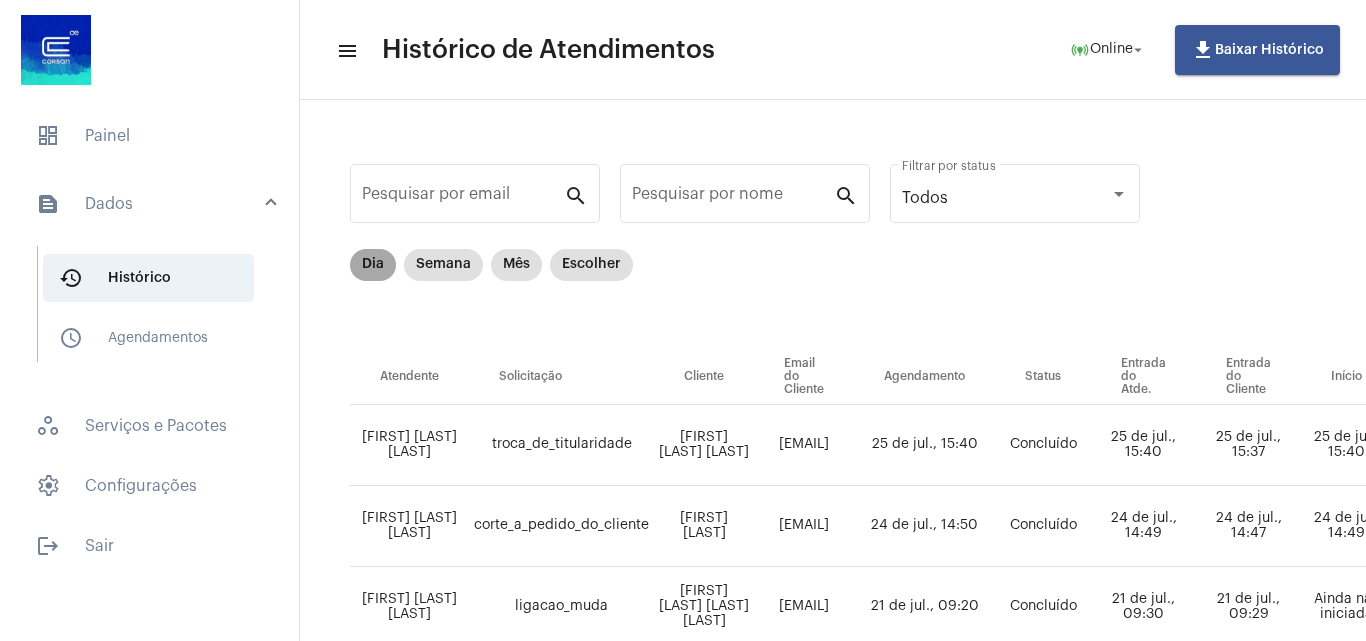 click on "Dia" at bounding box center [373, 265] 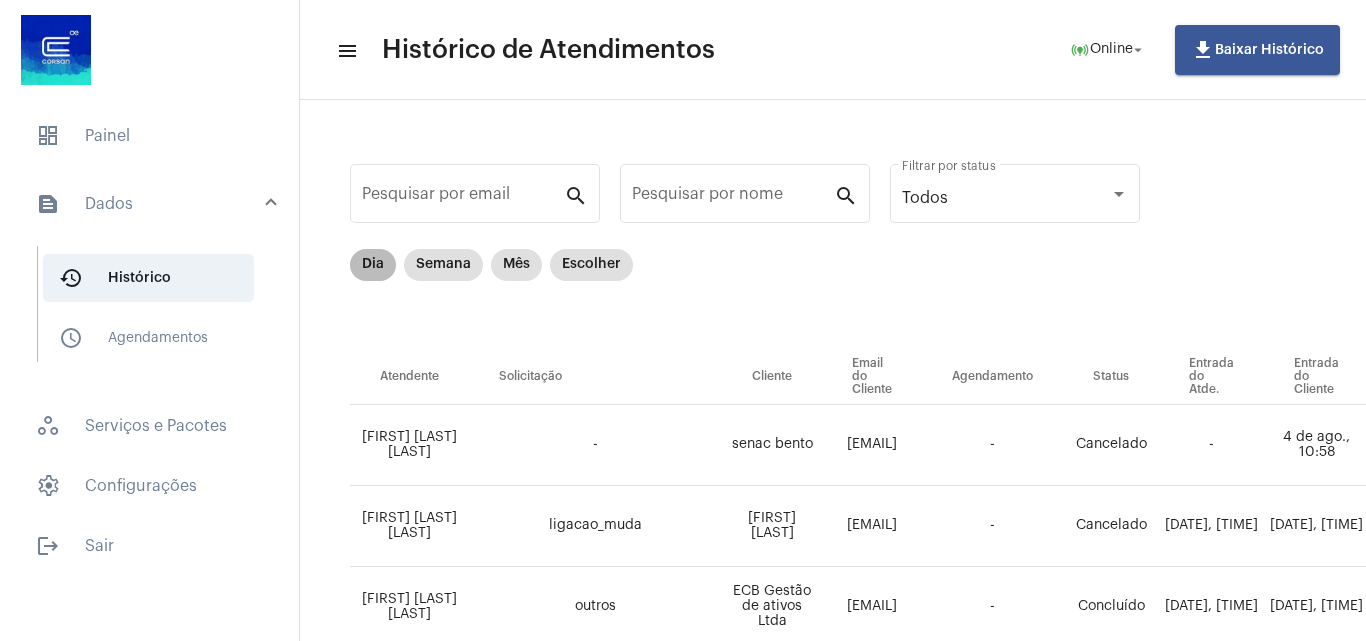 click on "Dia" at bounding box center (373, 265) 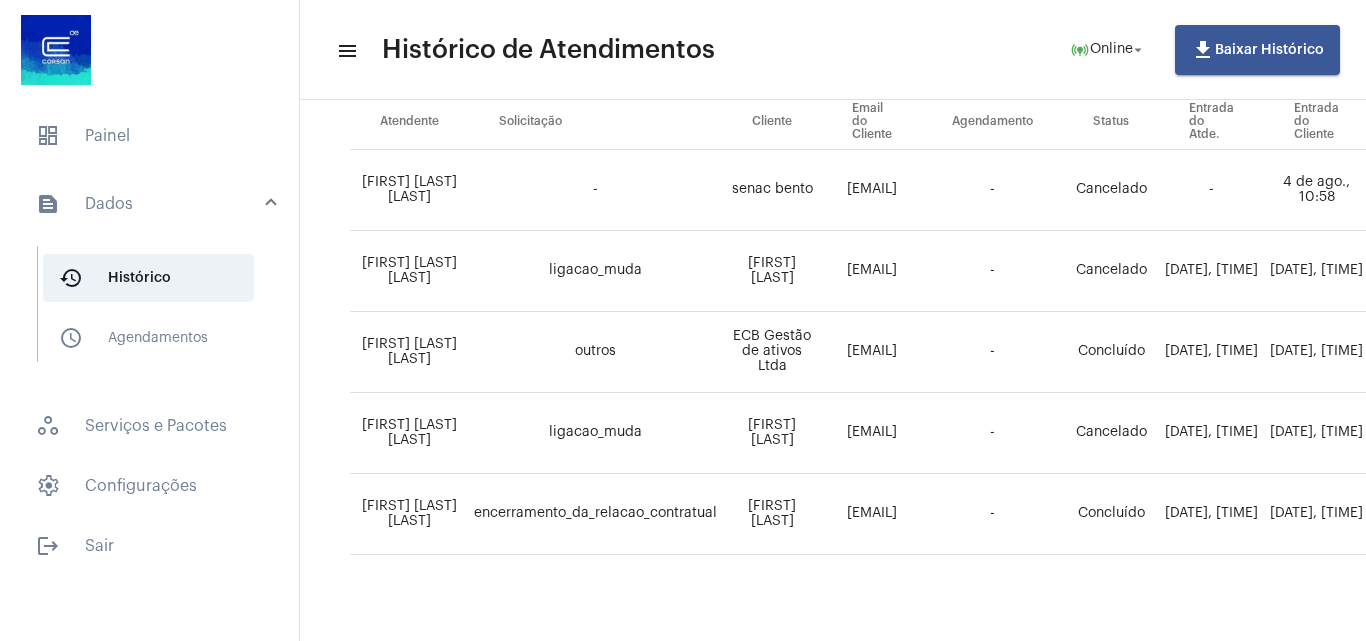 scroll, scrollTop: 290, scrollLeft: 0, axis: vertical 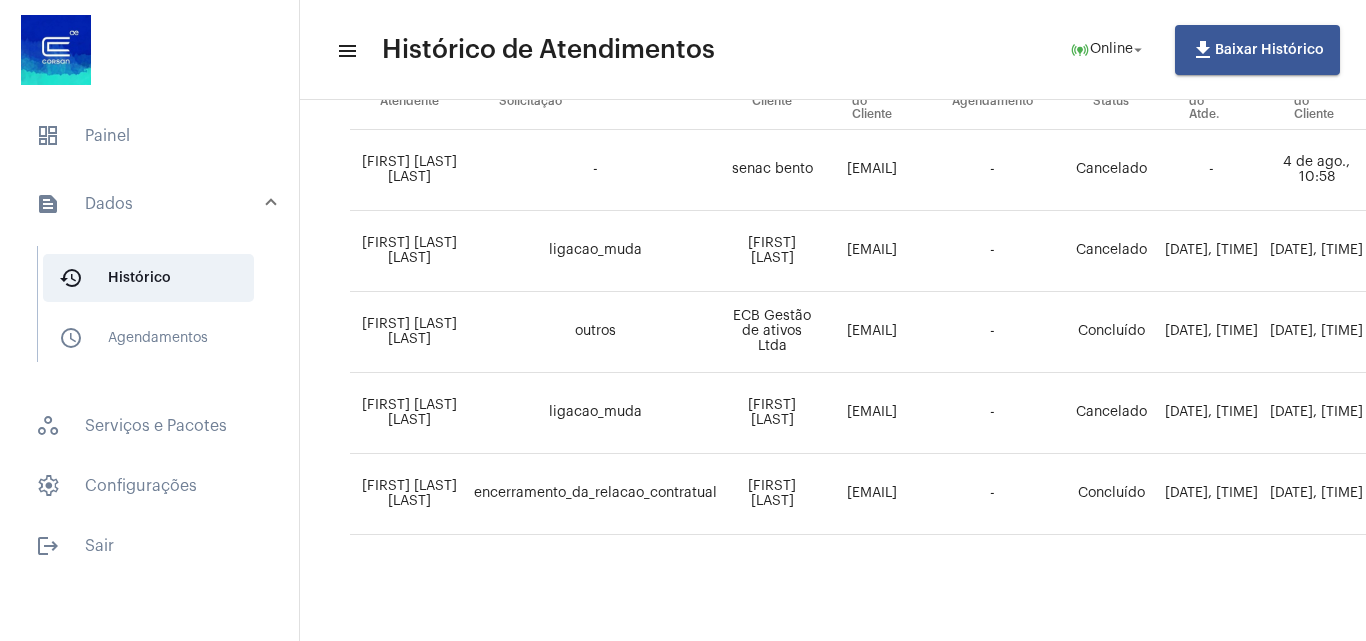 click on "[FIRST] [LAST]" 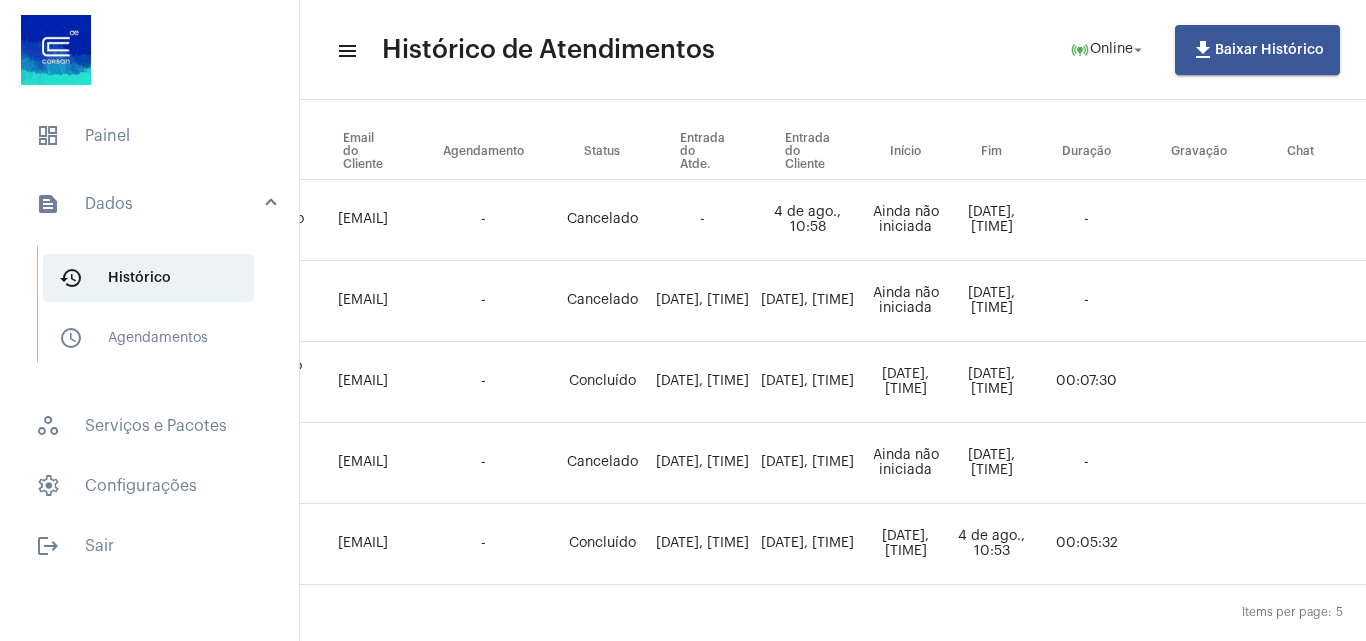 scroll, scrollTop: 190, scrollLeft: 509, axis: both 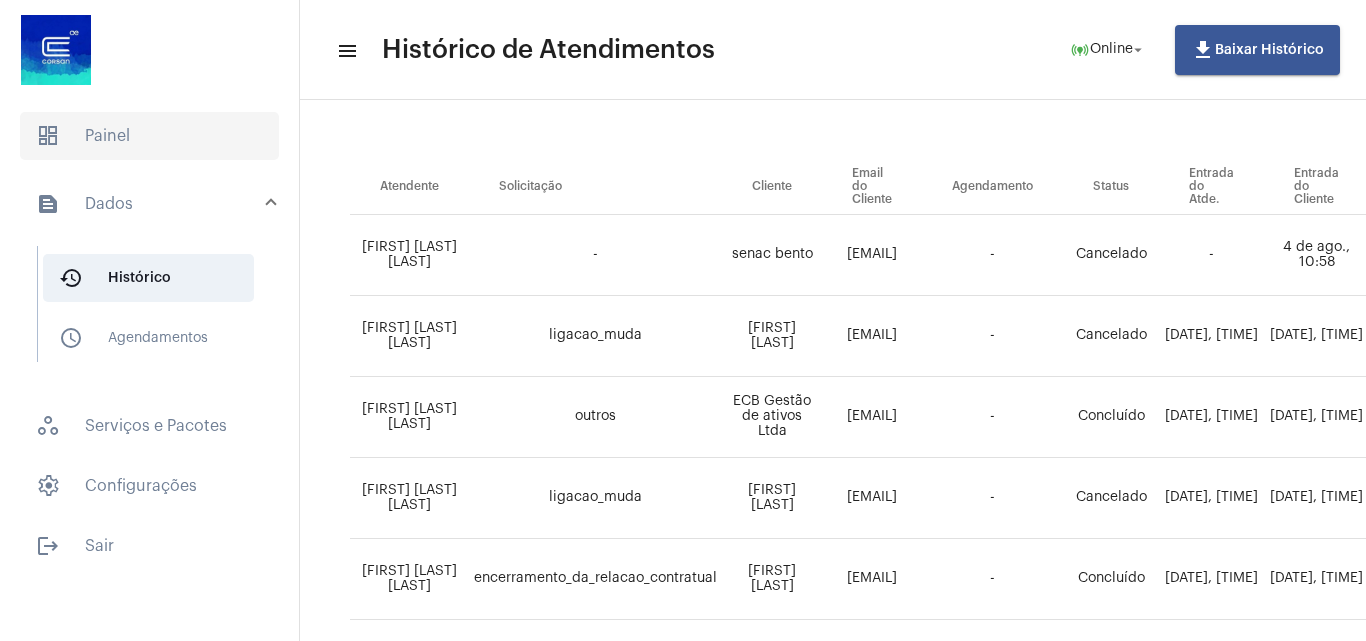 click on "dashboard   Painel" 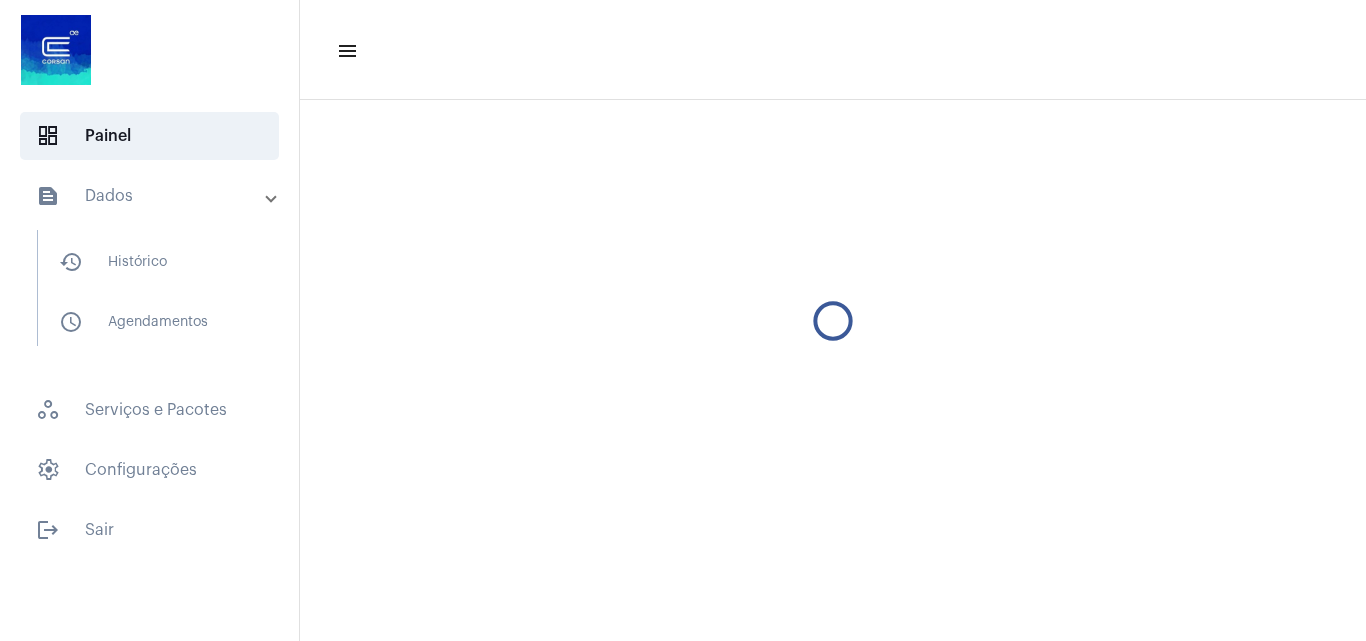 scroll, scrollTop: 0, scrollLeft: 0, axis: both 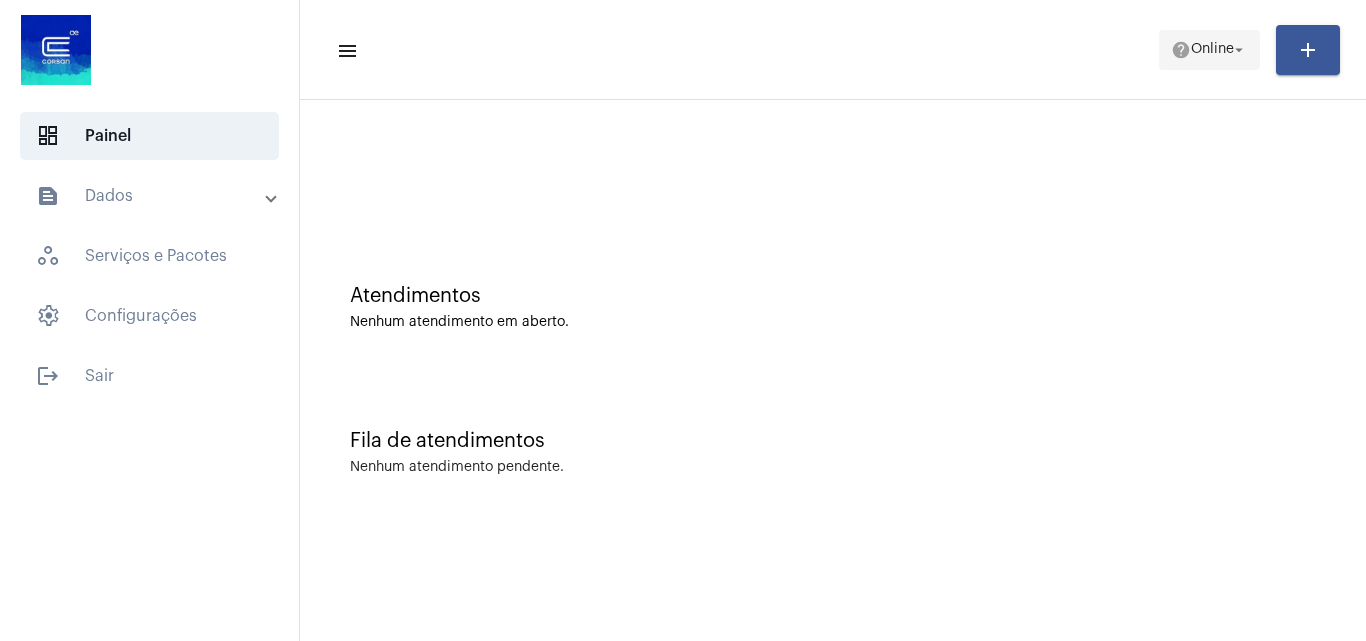 click on "help  Online arrow_drop_down" 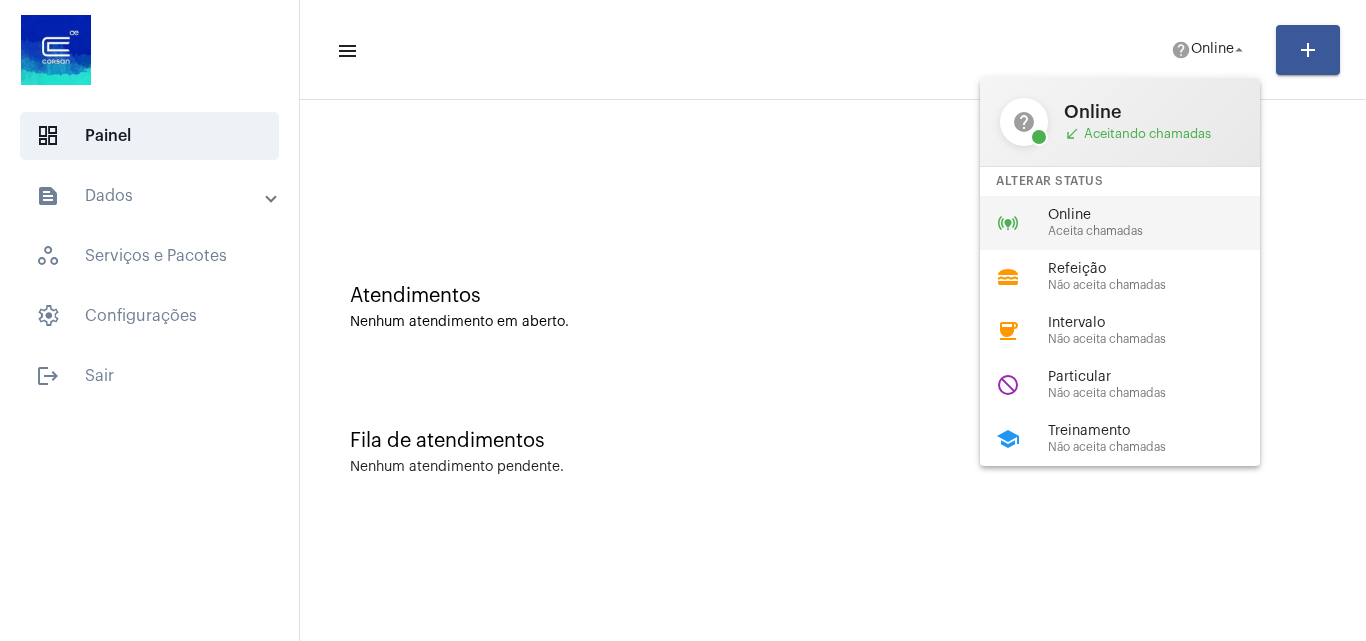 click on "Aceita chamadas" at bounding box center [1162, 231] 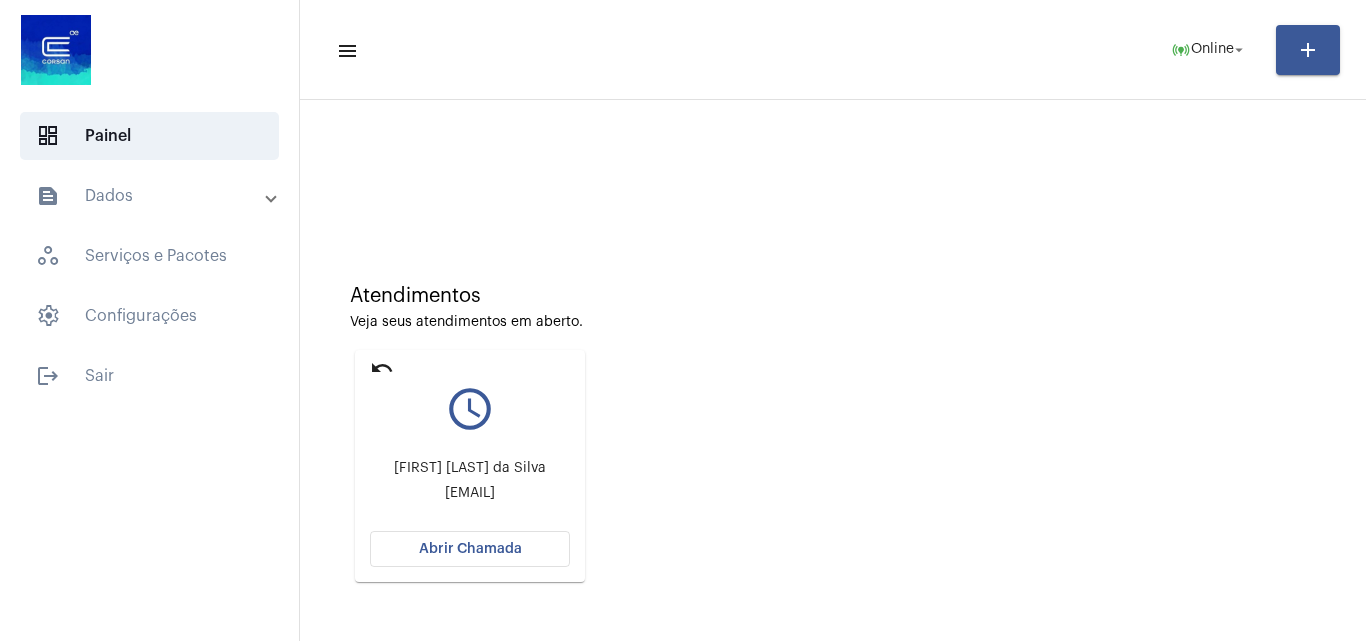 click on "undo query_builder André Luis Corrêa da Silva andcorrea1972@gmail.com Abrir Chamada" 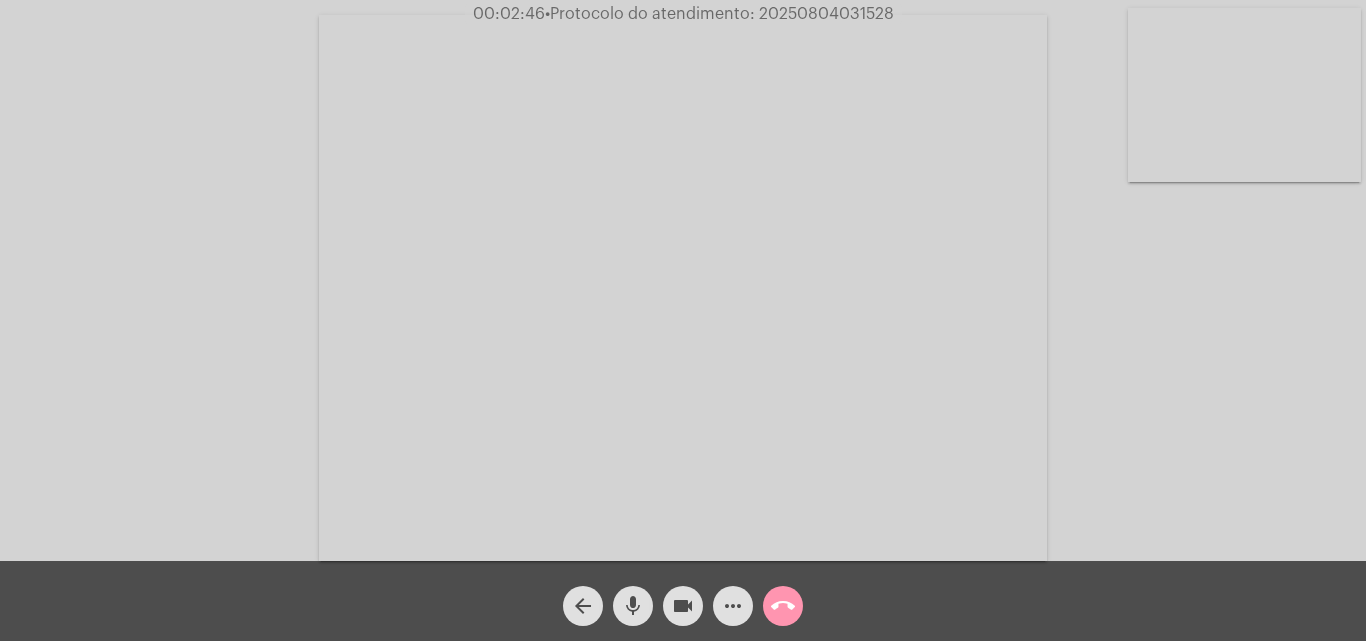 click on "•  Protocolo do atendimento: 20250804031528" 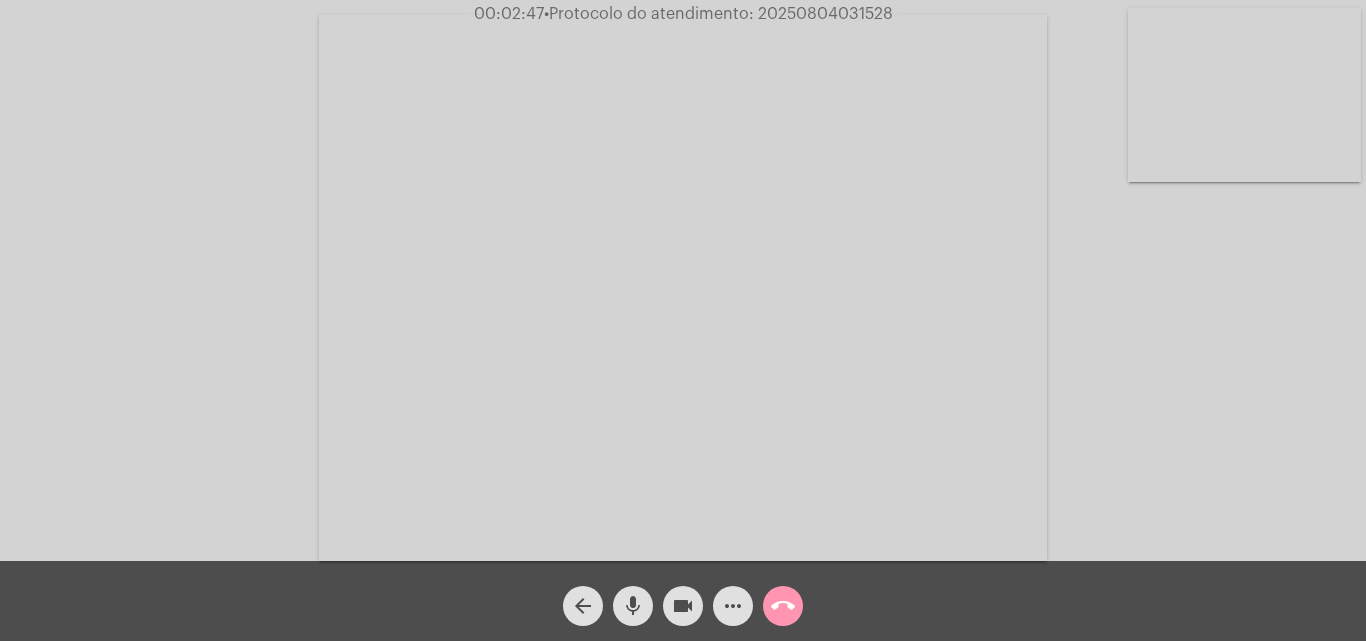 click on "•  Protocolo do atendimento: 20250804031528" 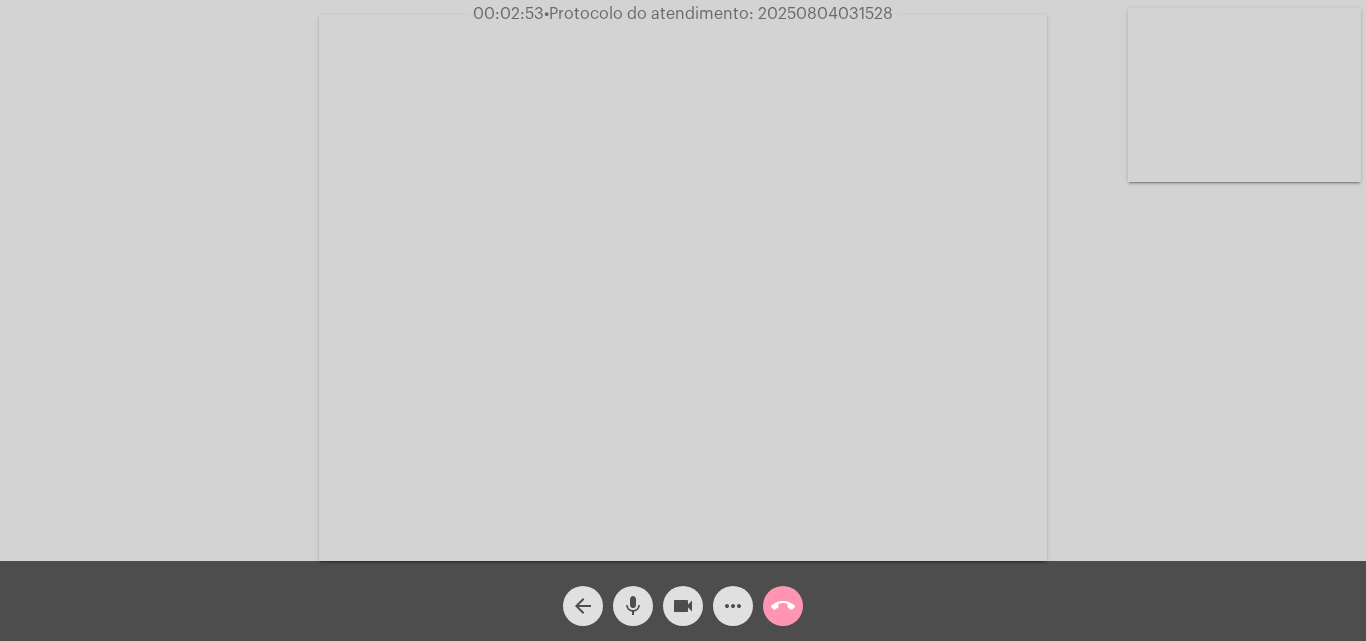 click on "call_end" 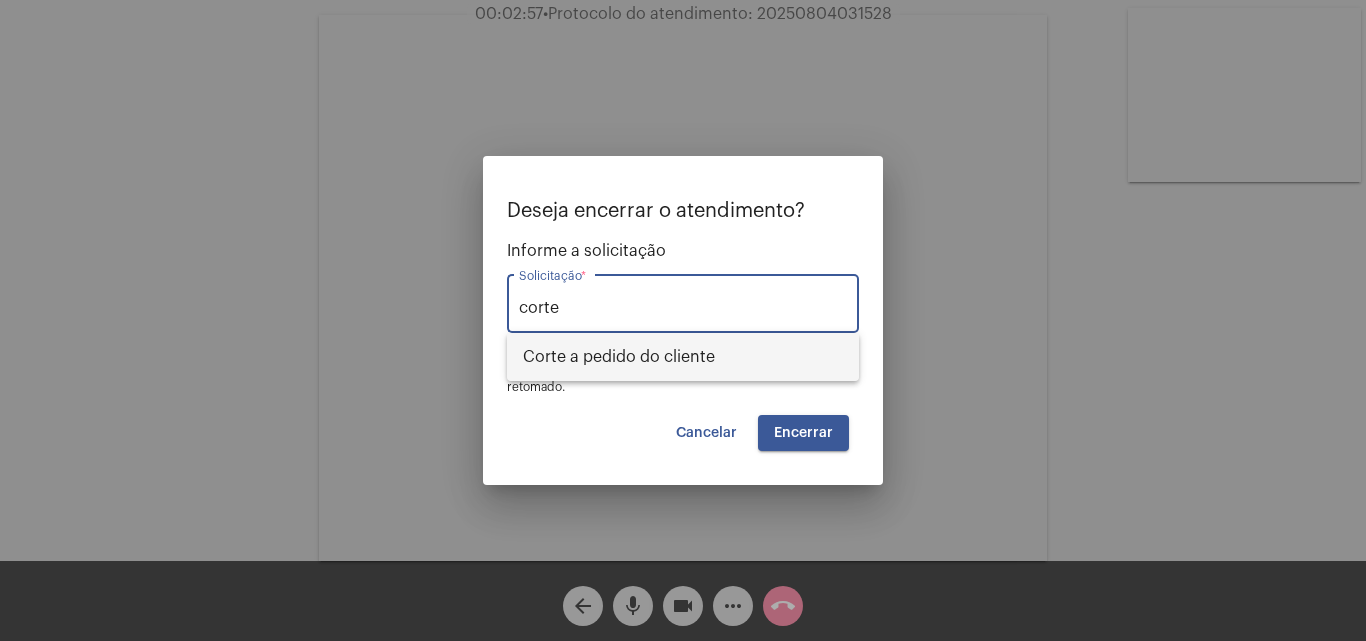 click on "Corte a pedido do cliente" at bounding box center (683, 357) 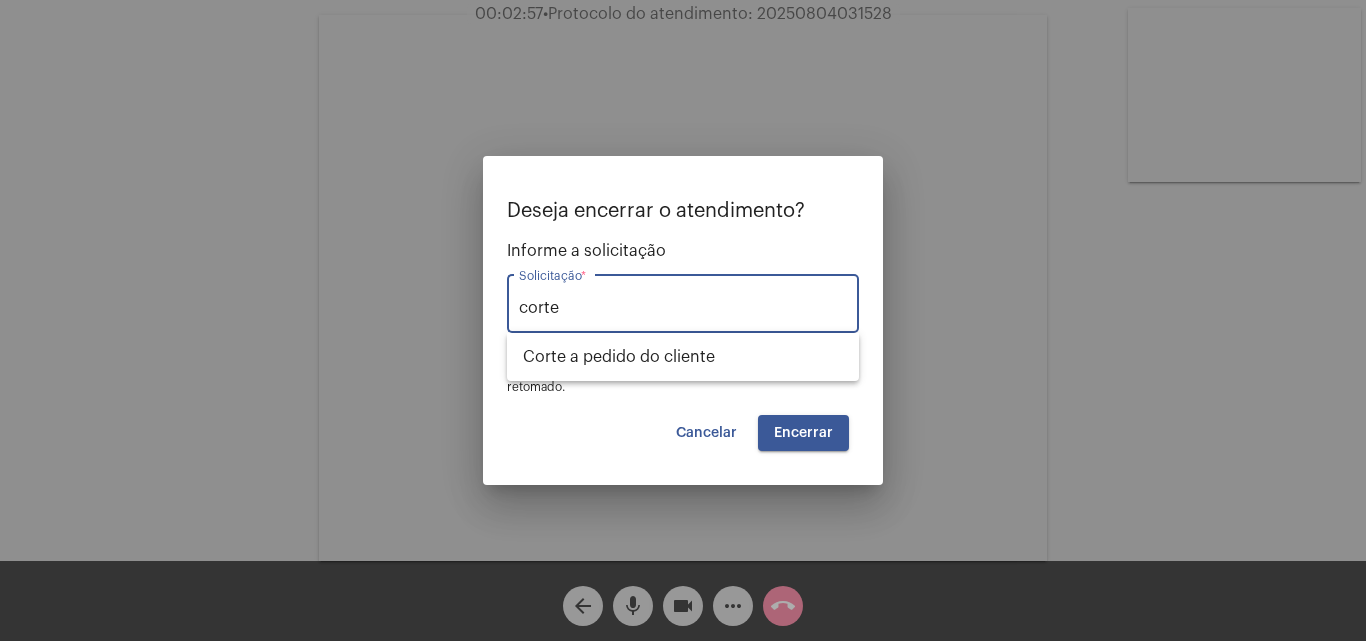 type on "Corte a pedido do cliente" 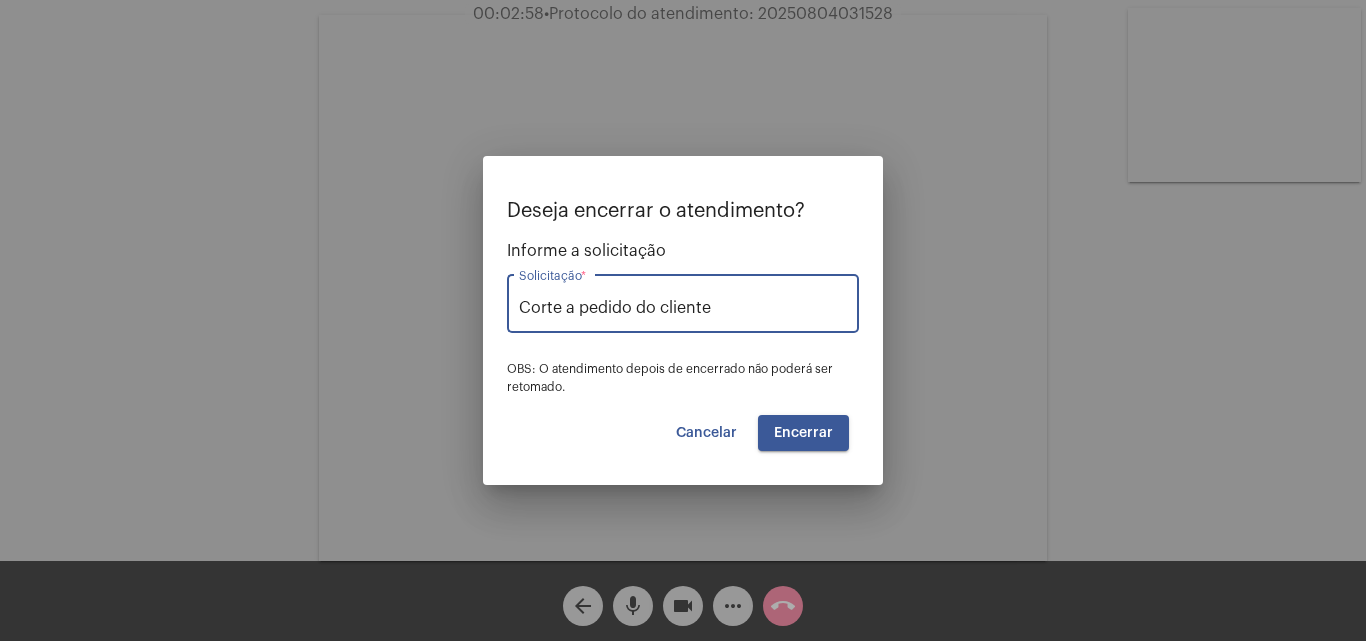 click on "Encerrar" at bounding box center (803, 433) 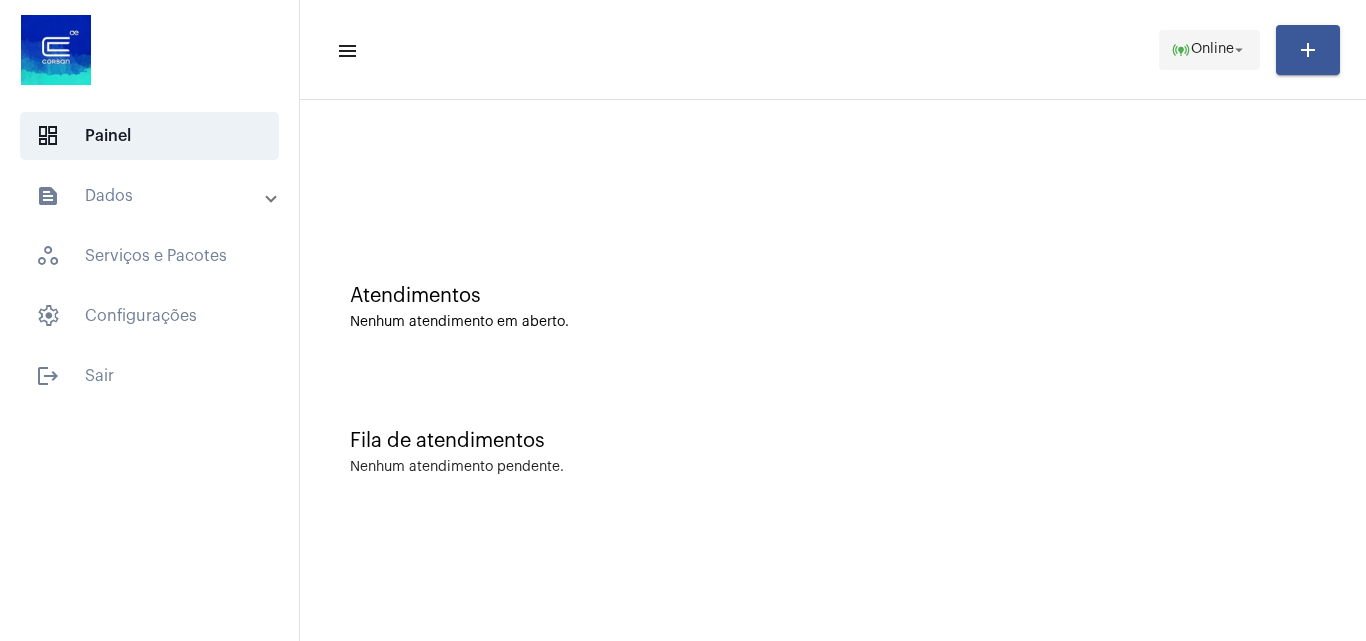 click on "online_prediction  Online arrow_drop_down" 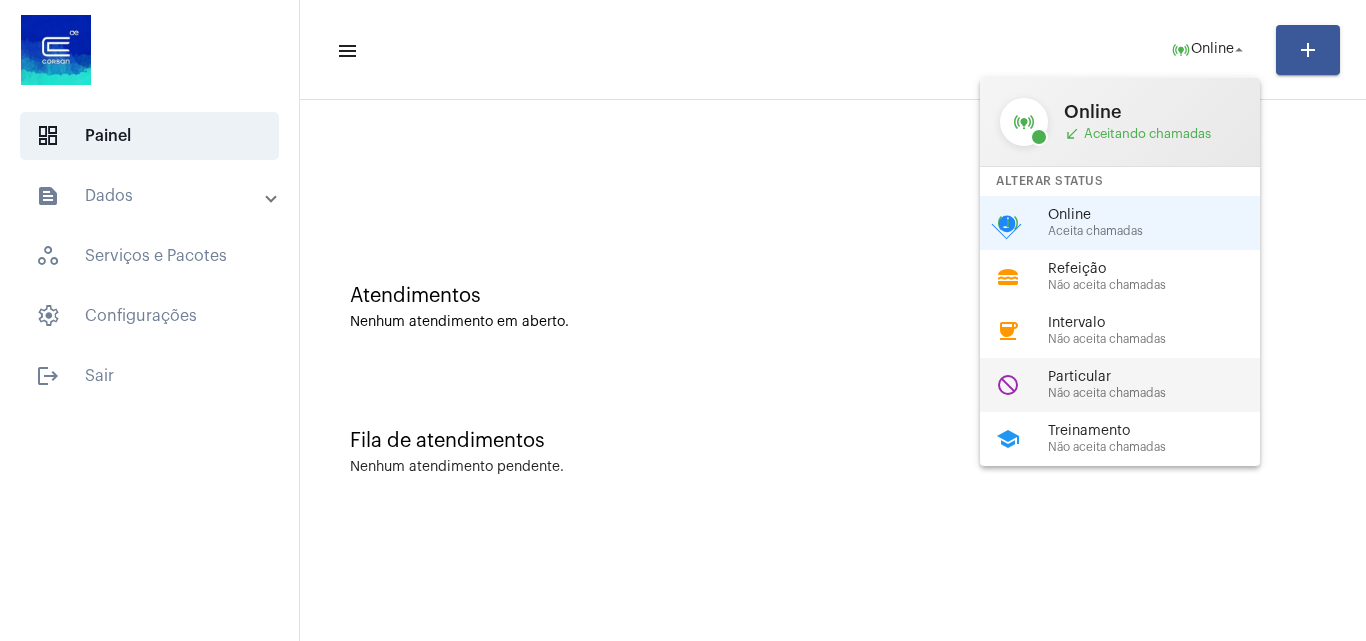click on "do_not_disturb  Particular Não aceita chamadas" at bounding box center (1136, 385) 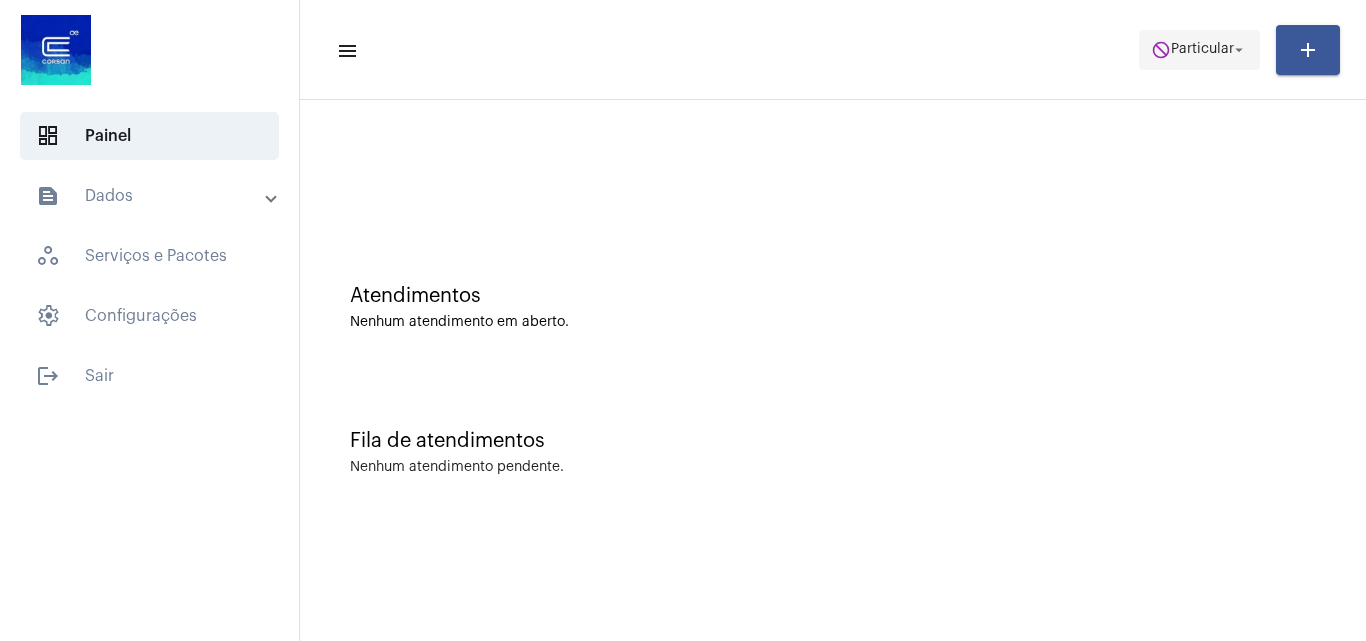 click on "do_not_disturb  Particular arrow_drop_down" 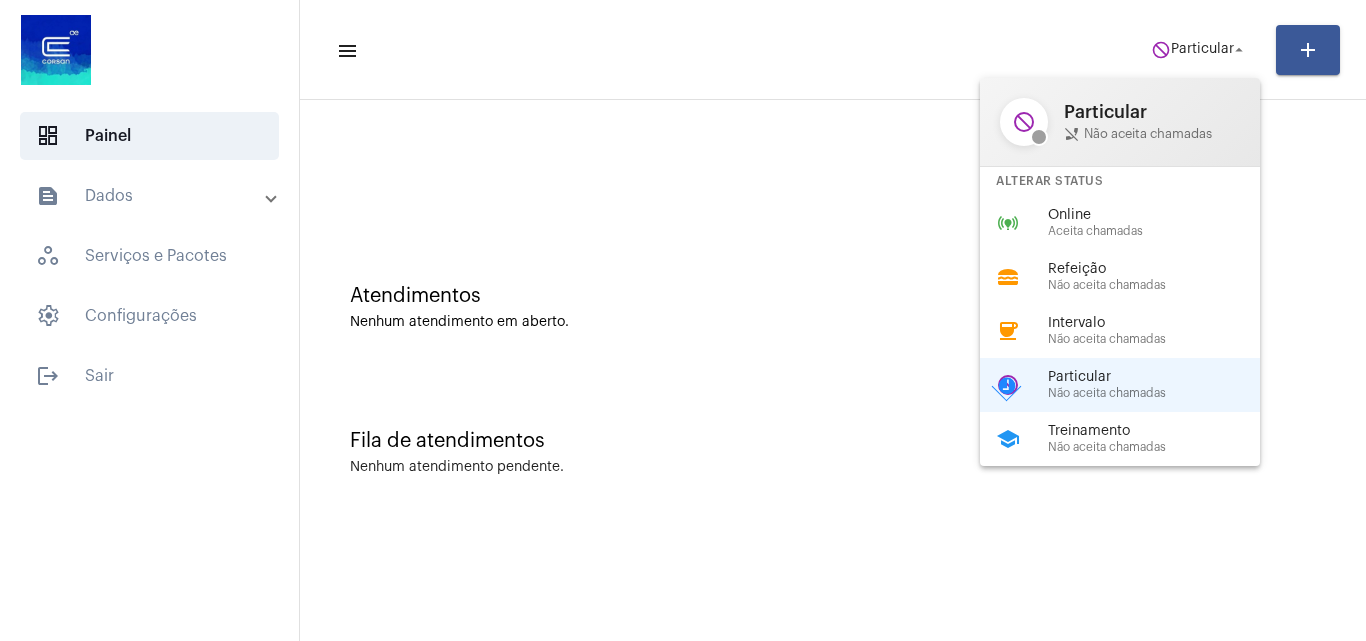 click on "Online" at bounding box center [1162, 215] 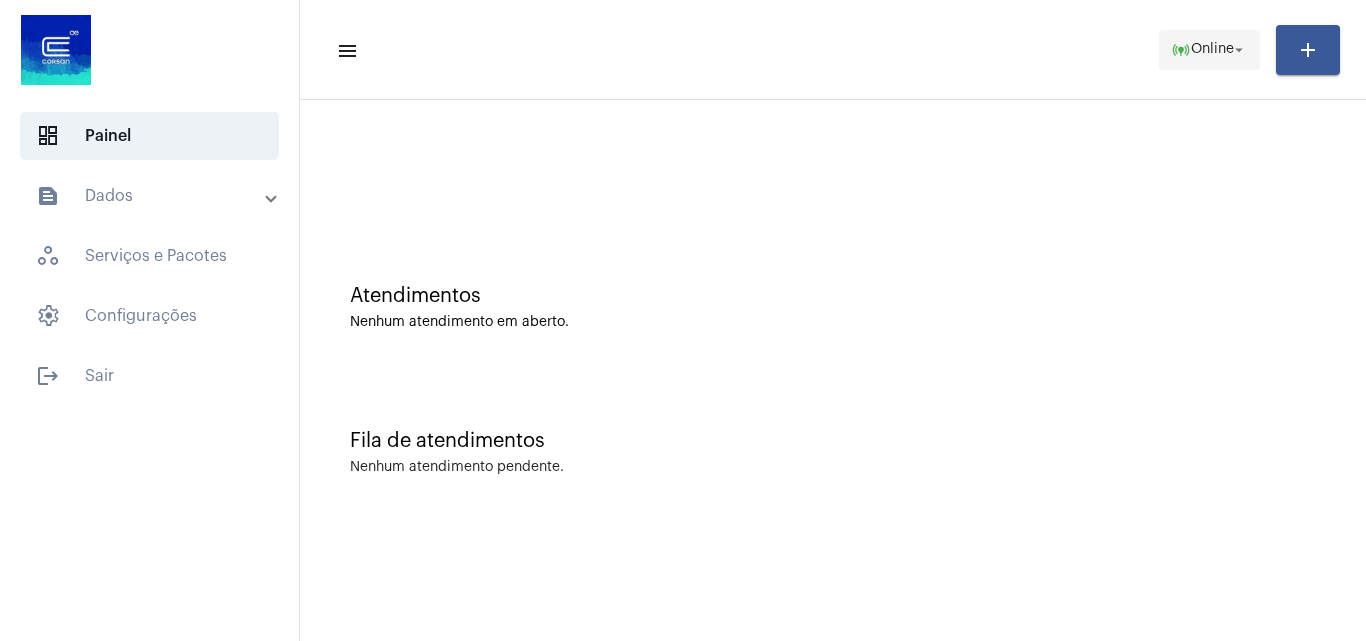 click on "Online" 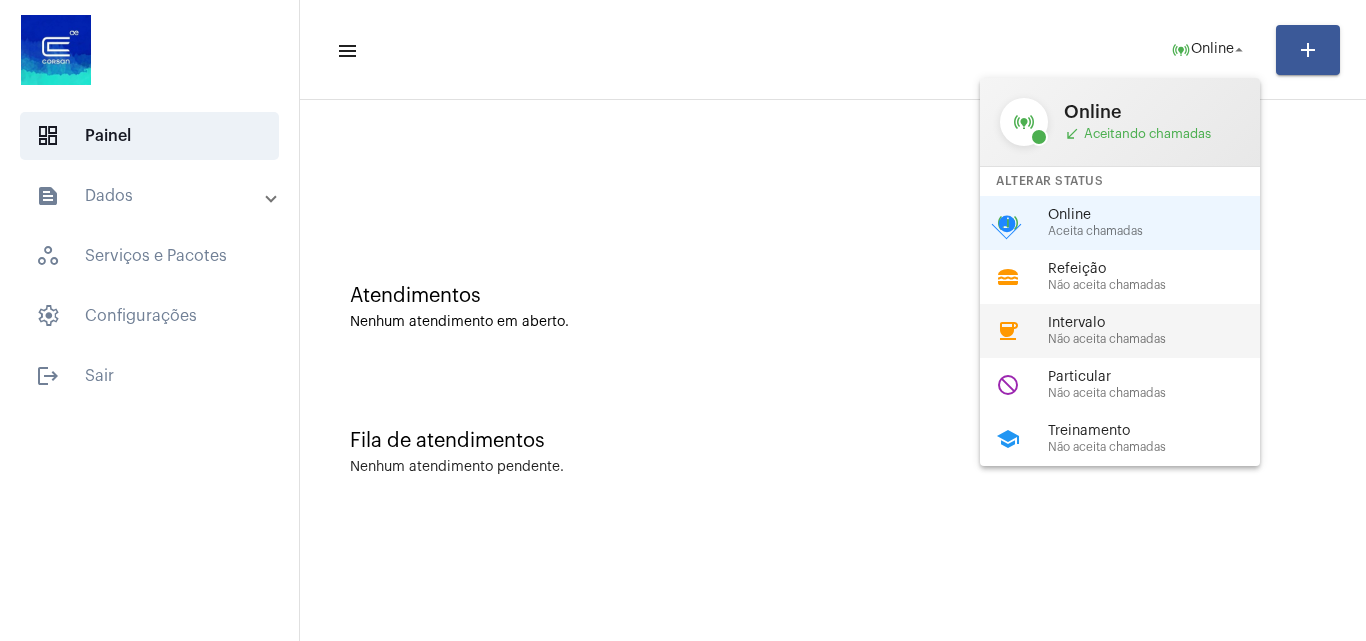 click on "Não aceita chamadas" at bounding box center (1162, 339) 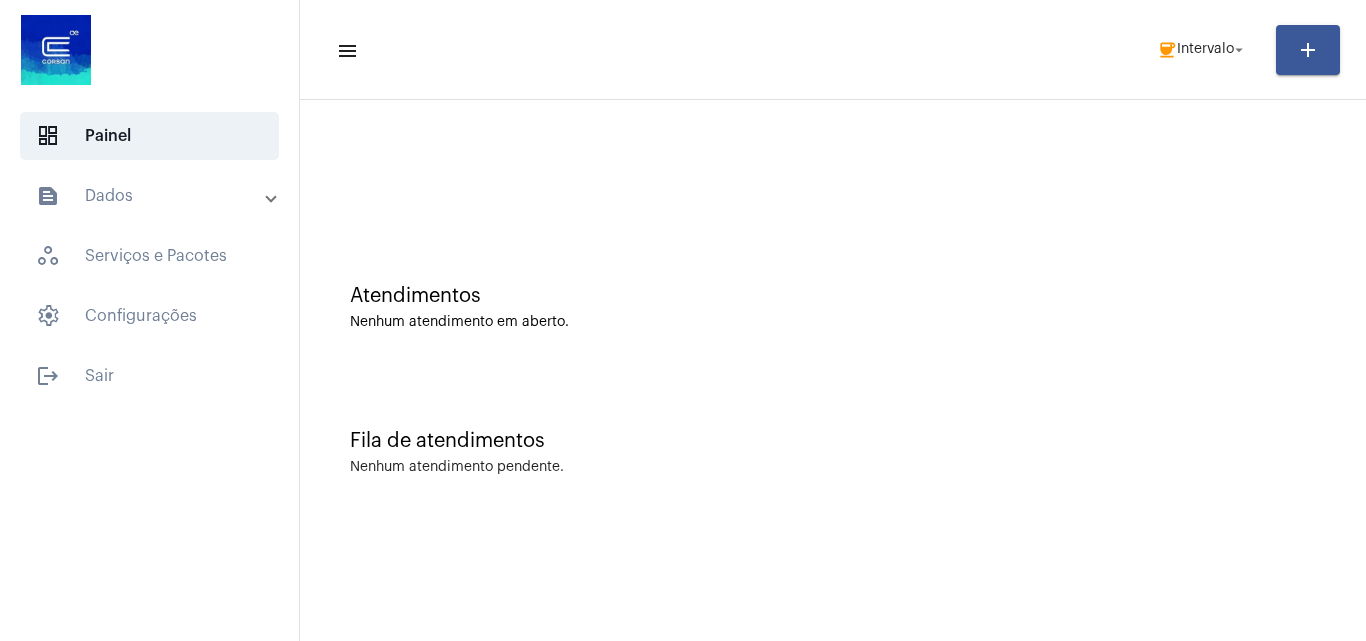 click 